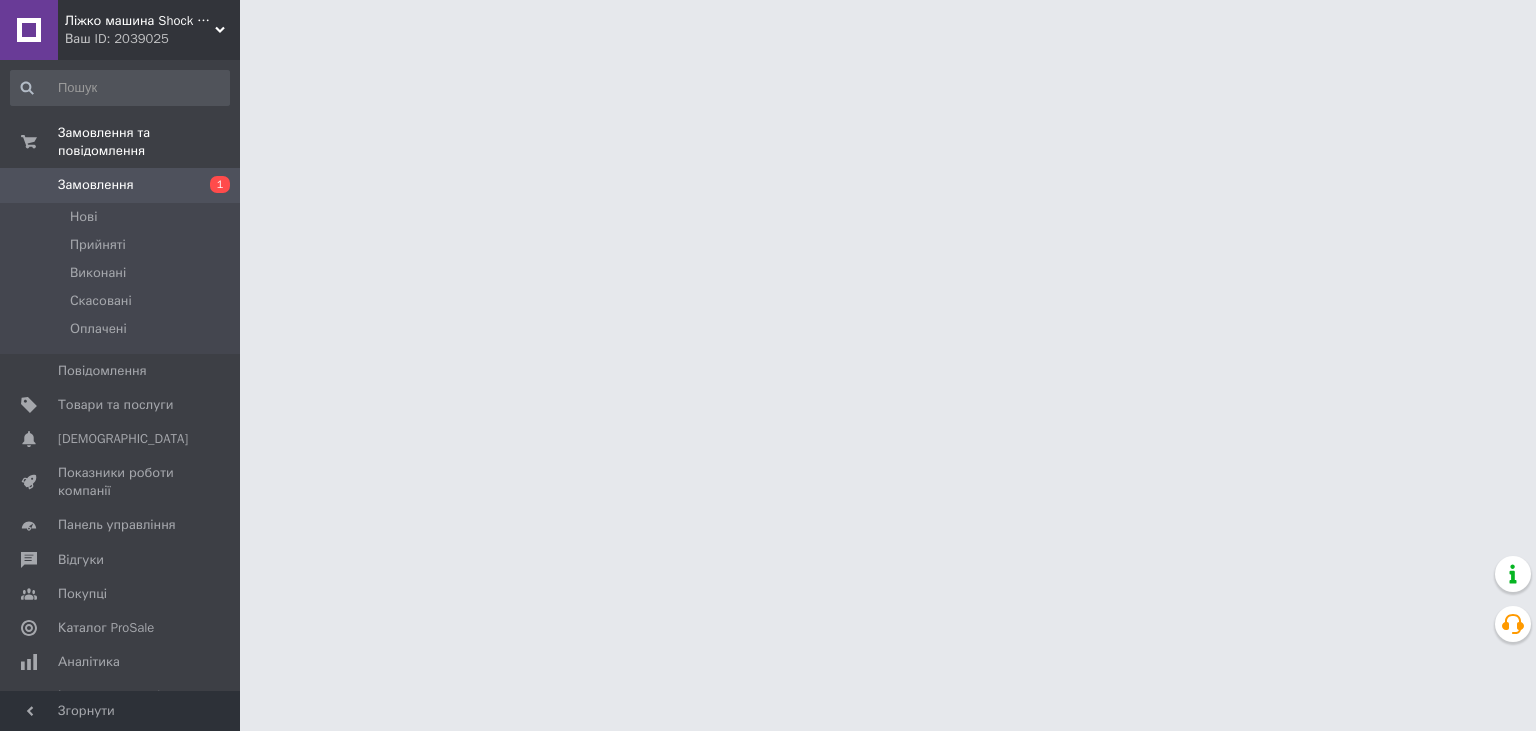 scroll, scrollTop: 0, scrollLeft: 0, axis: both 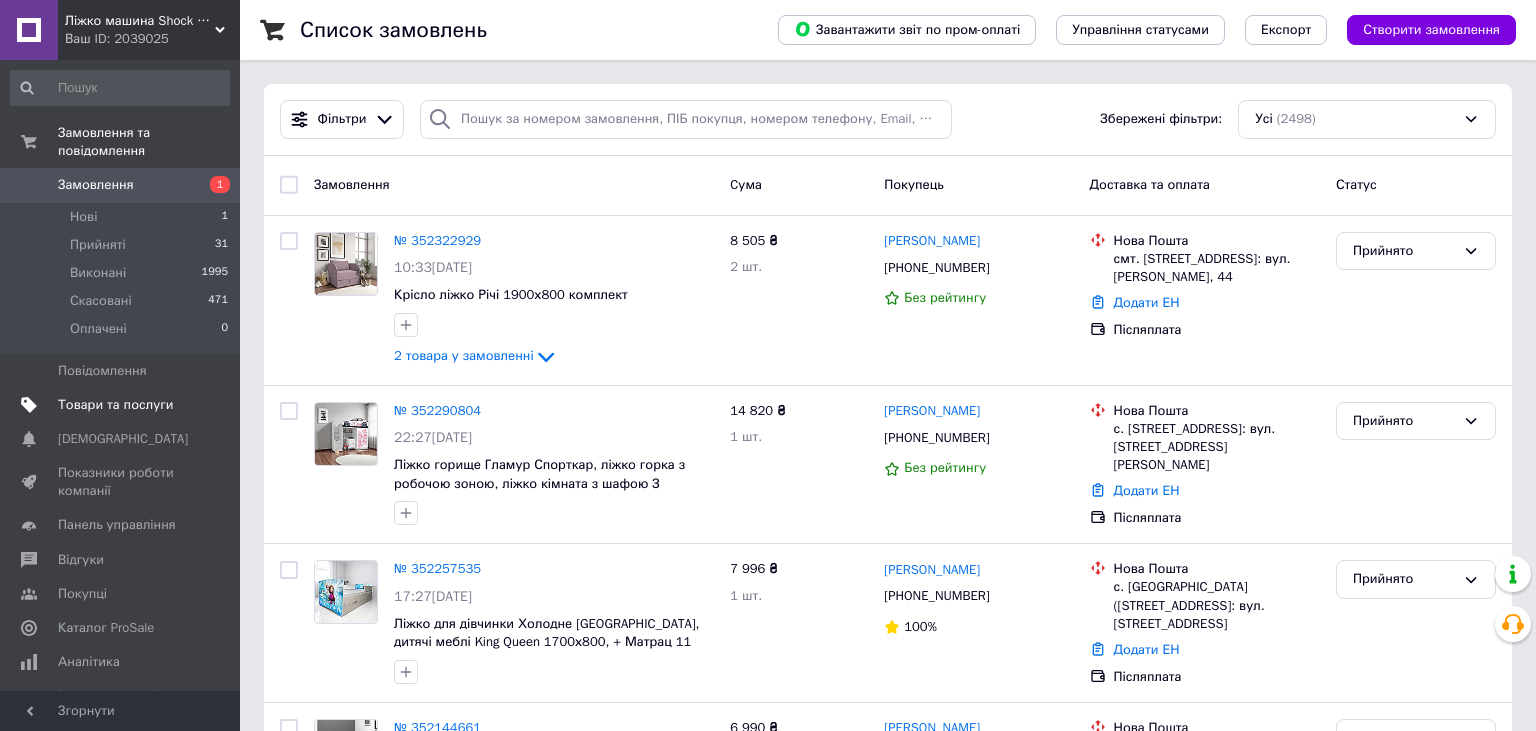 click on "Товари та послуги" at bounding box center [115, 405] 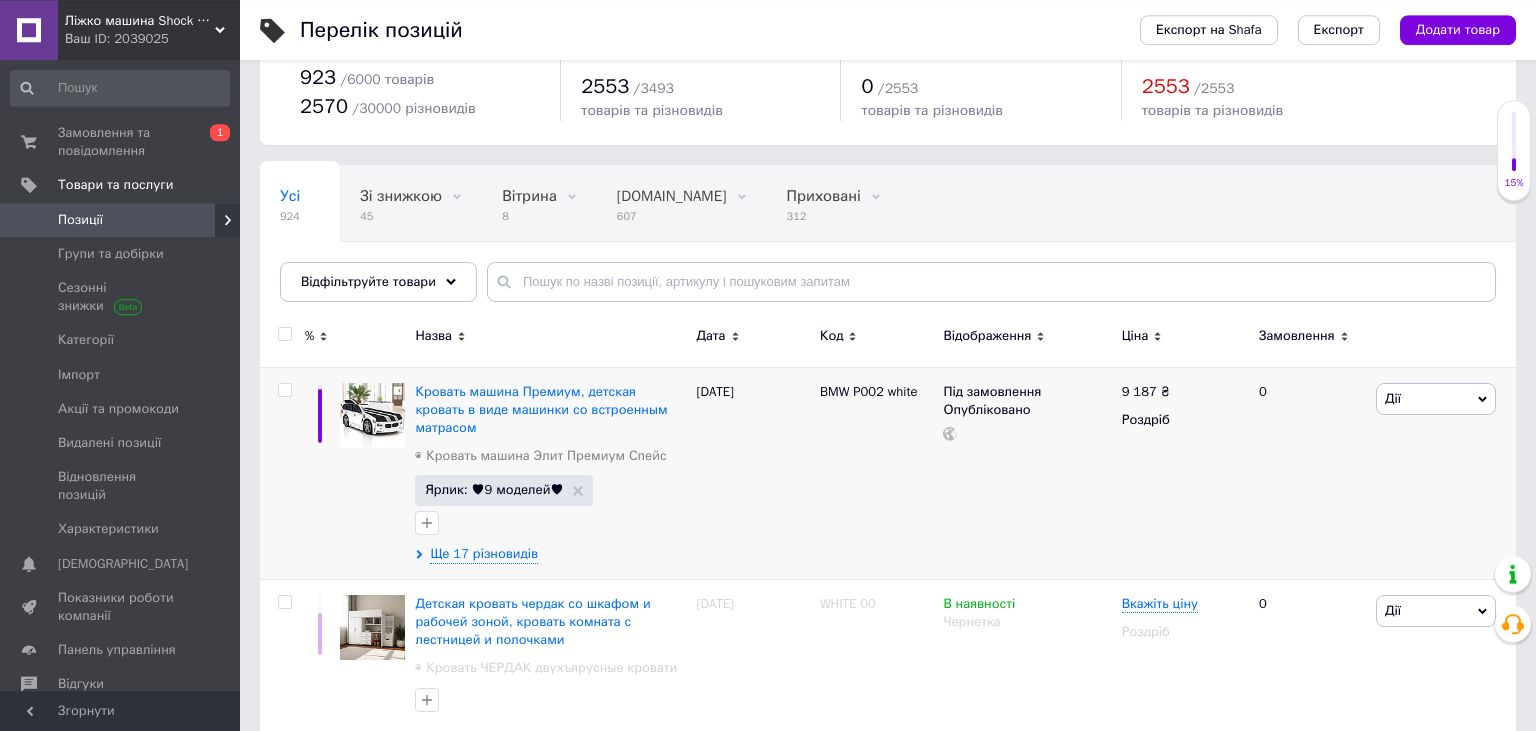 scroll, scrollTop: 105, scrollLeft: 0, axis: vertical 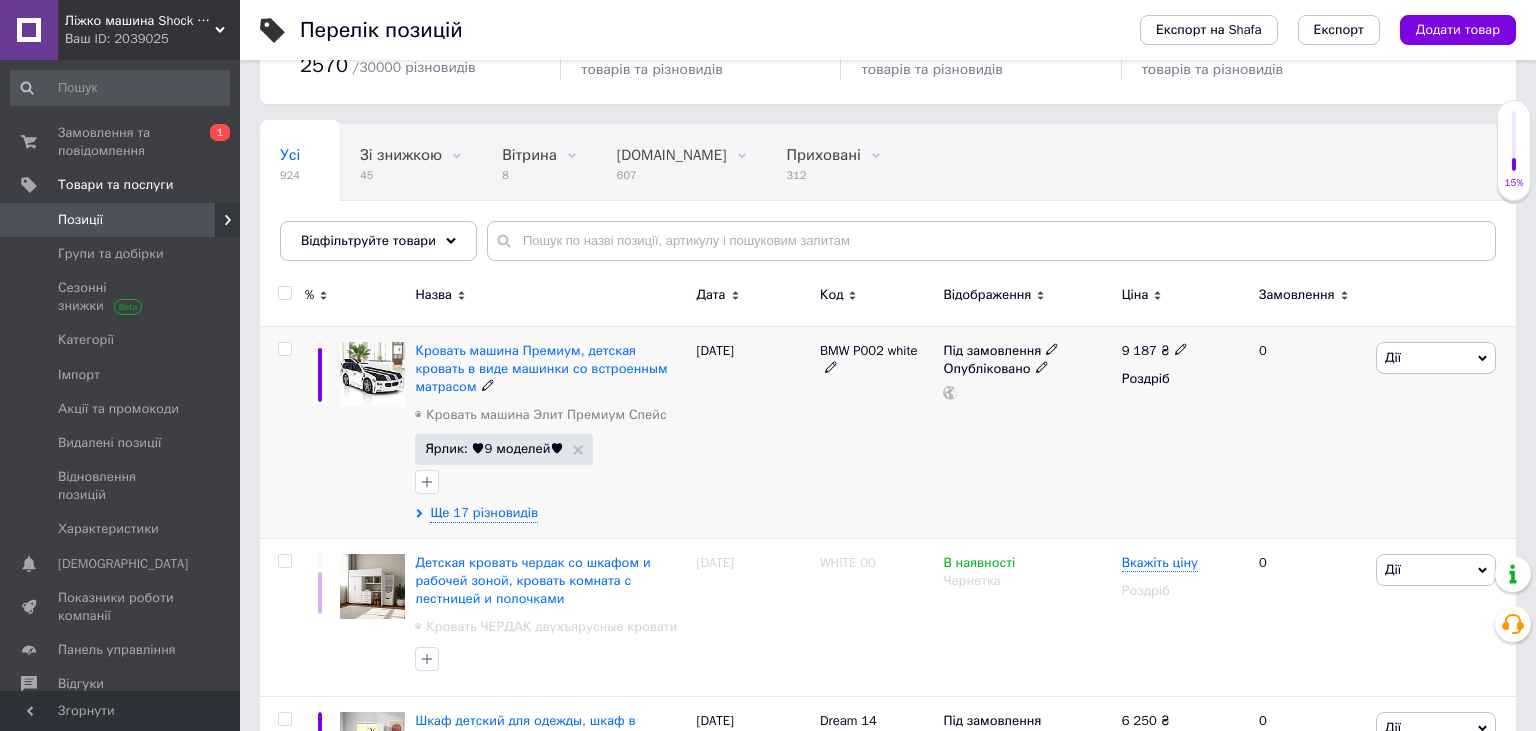 click at bounding box center [284, 349] 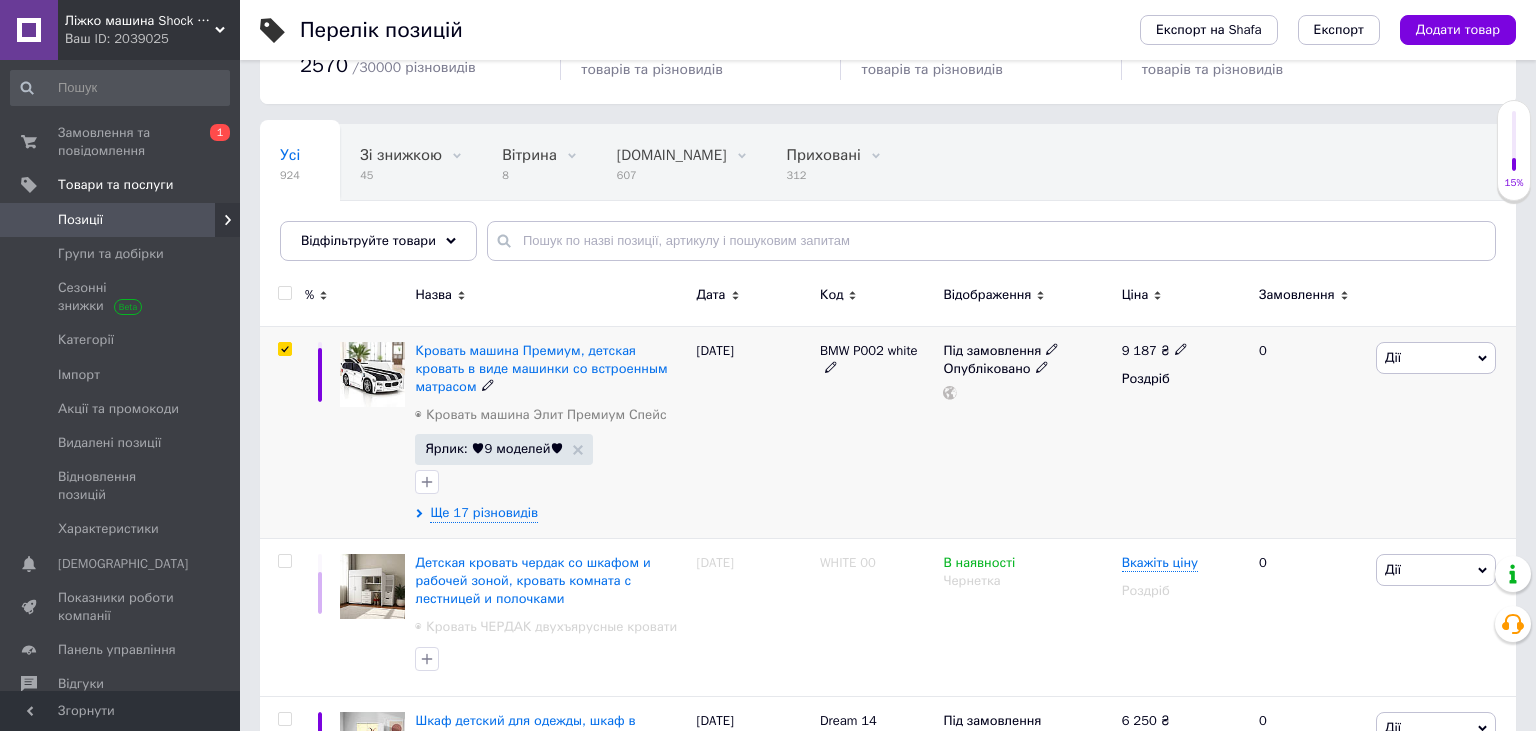 checkbox on "true" 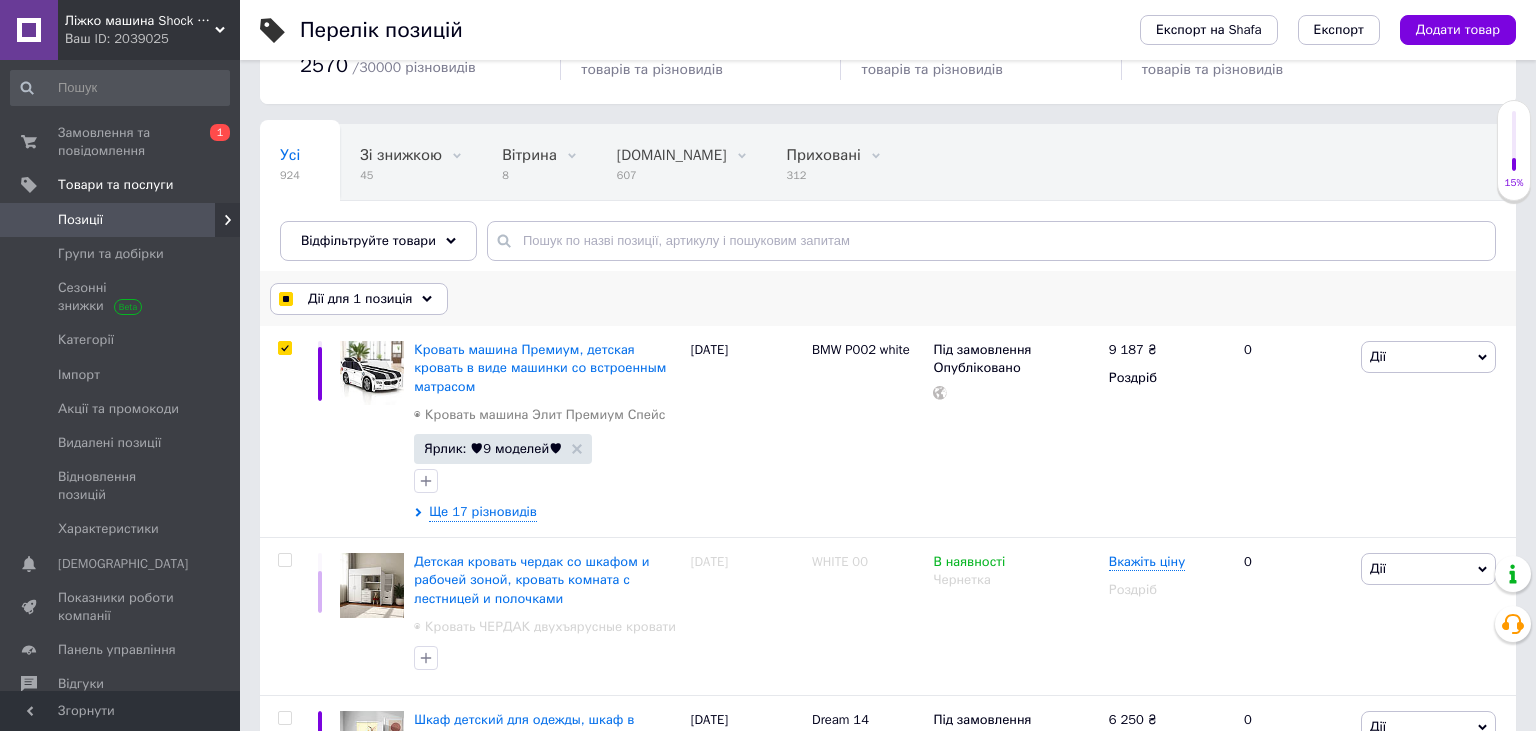 click on "Дії для 1 позиція" at bounding box center (359, 299) 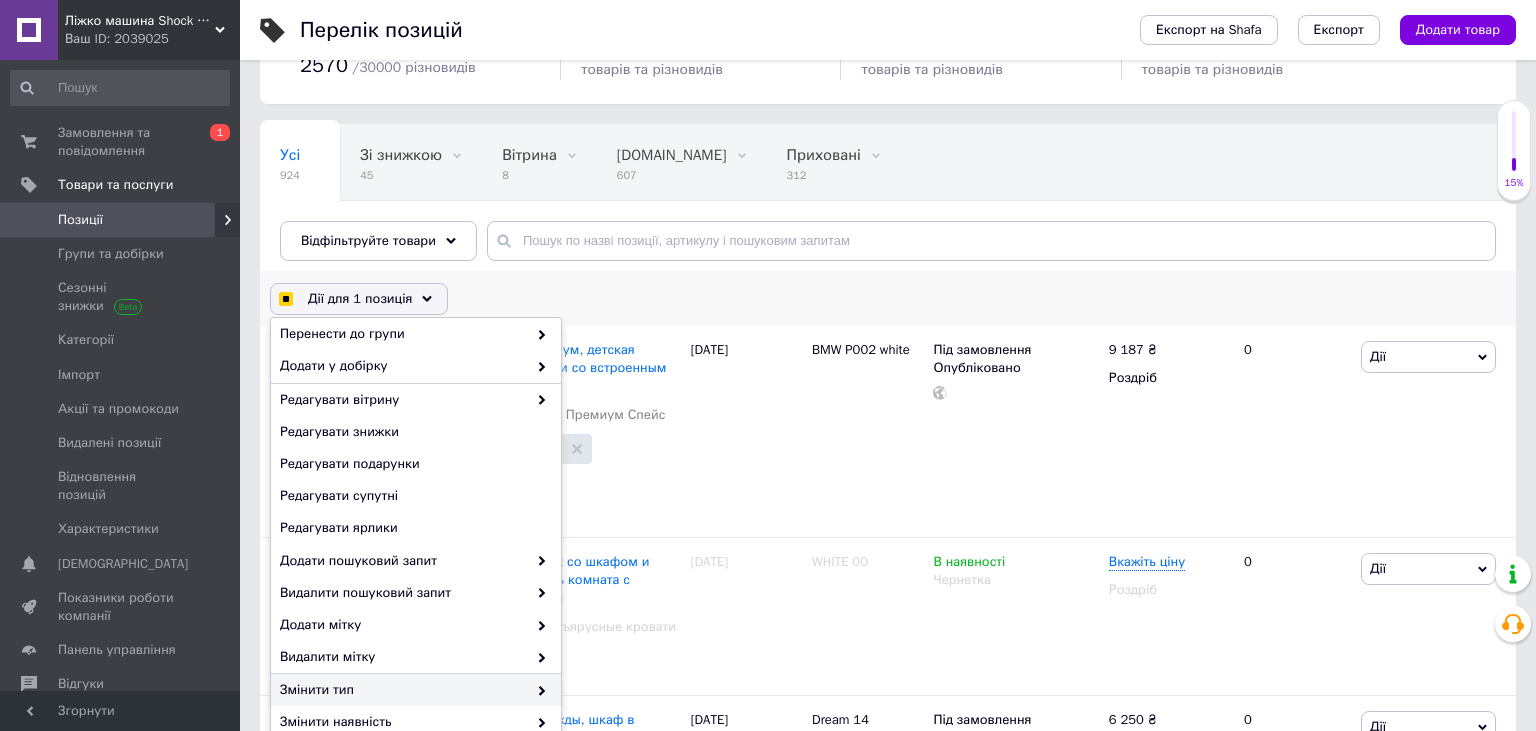 scroll, scrollTop: 163, scrollLeft: 0, axis: vertical 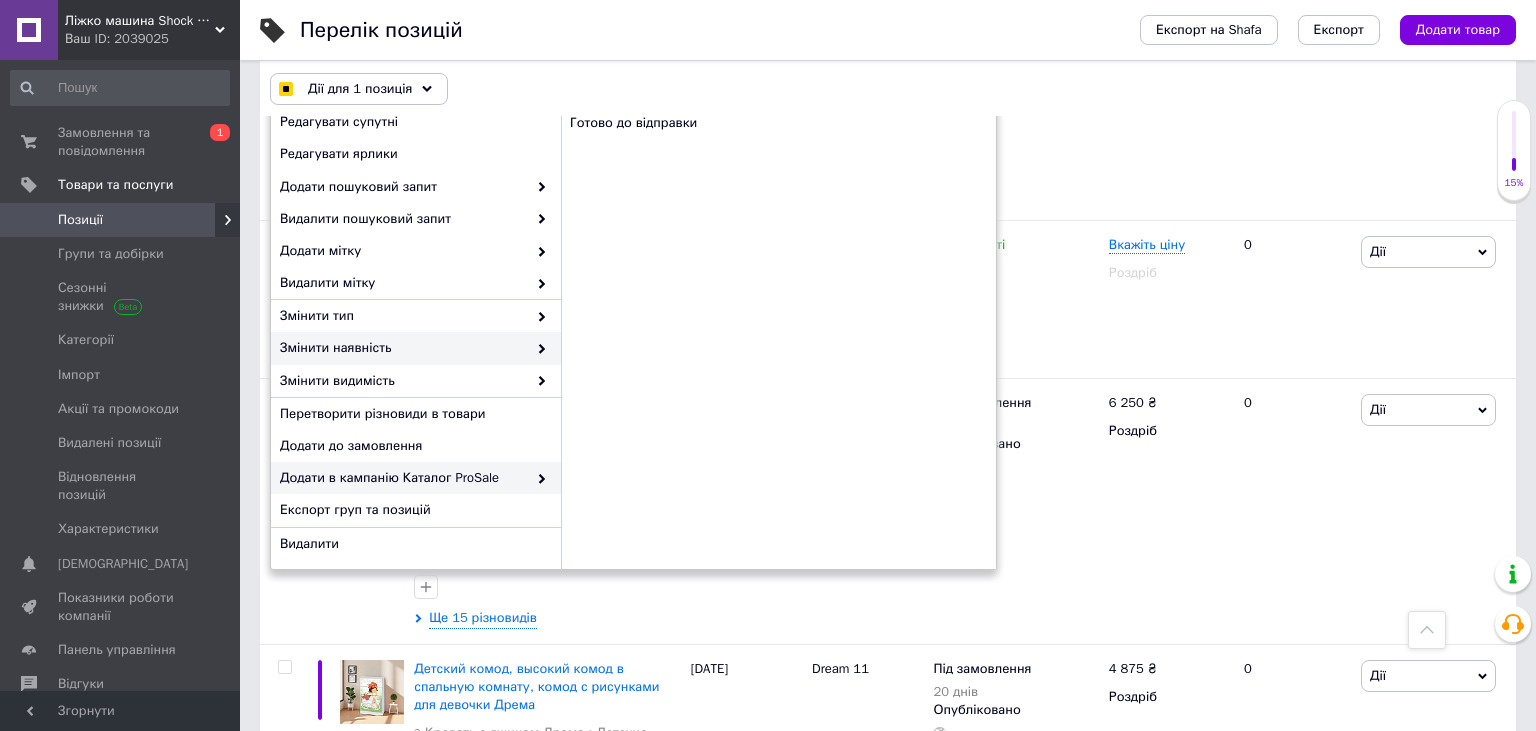 checkbox on "true" 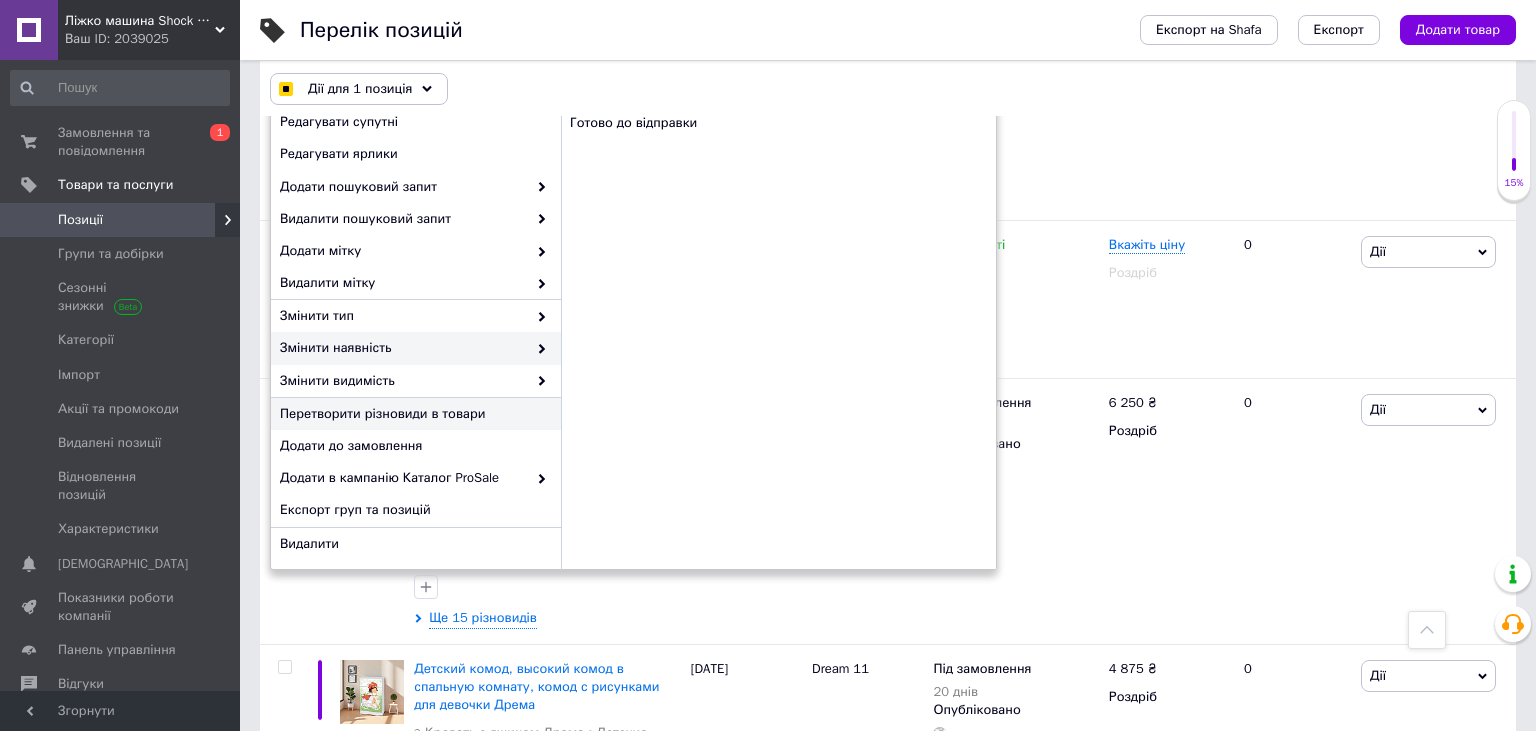 checkbox on "true" 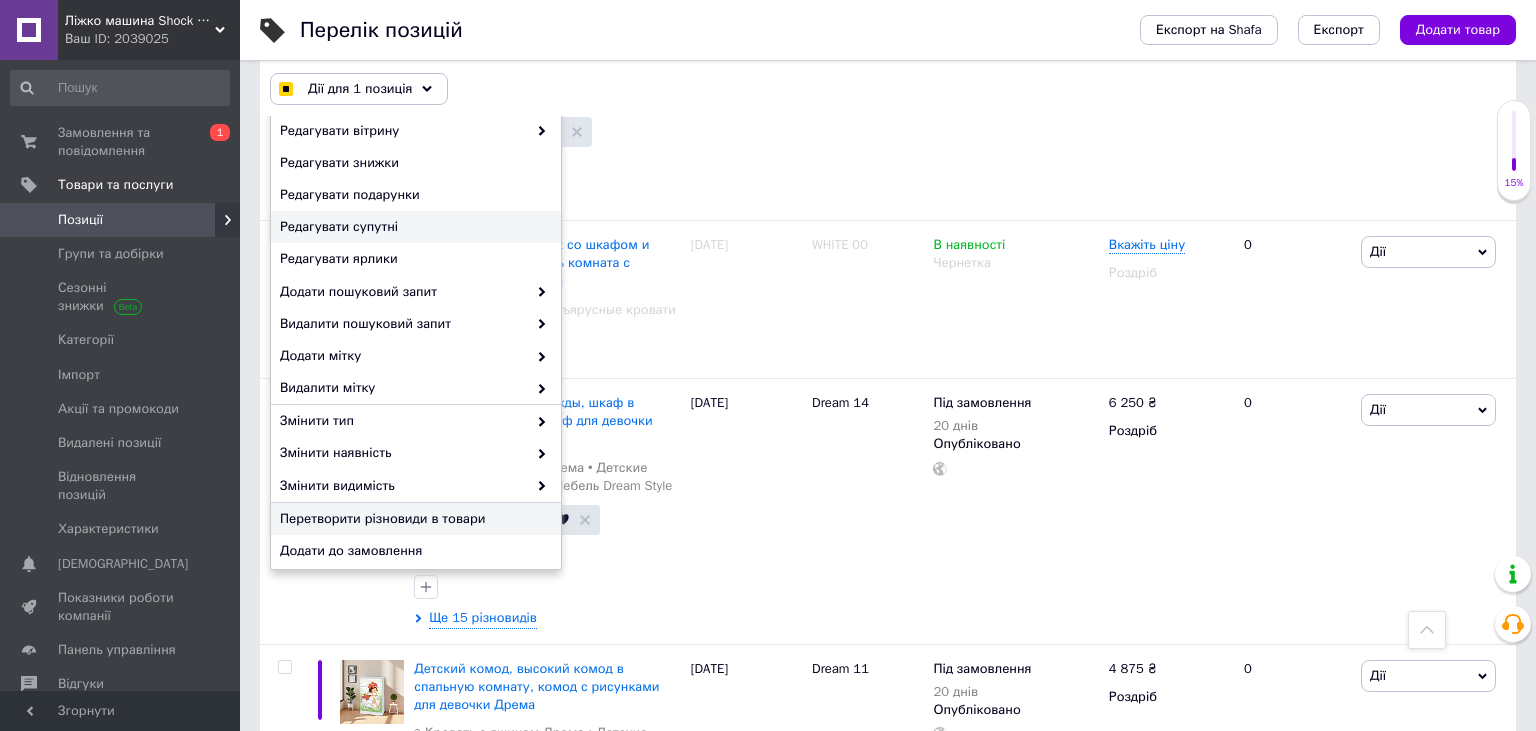 click on "Редагувати супутні" at bounding box center [413, 227] 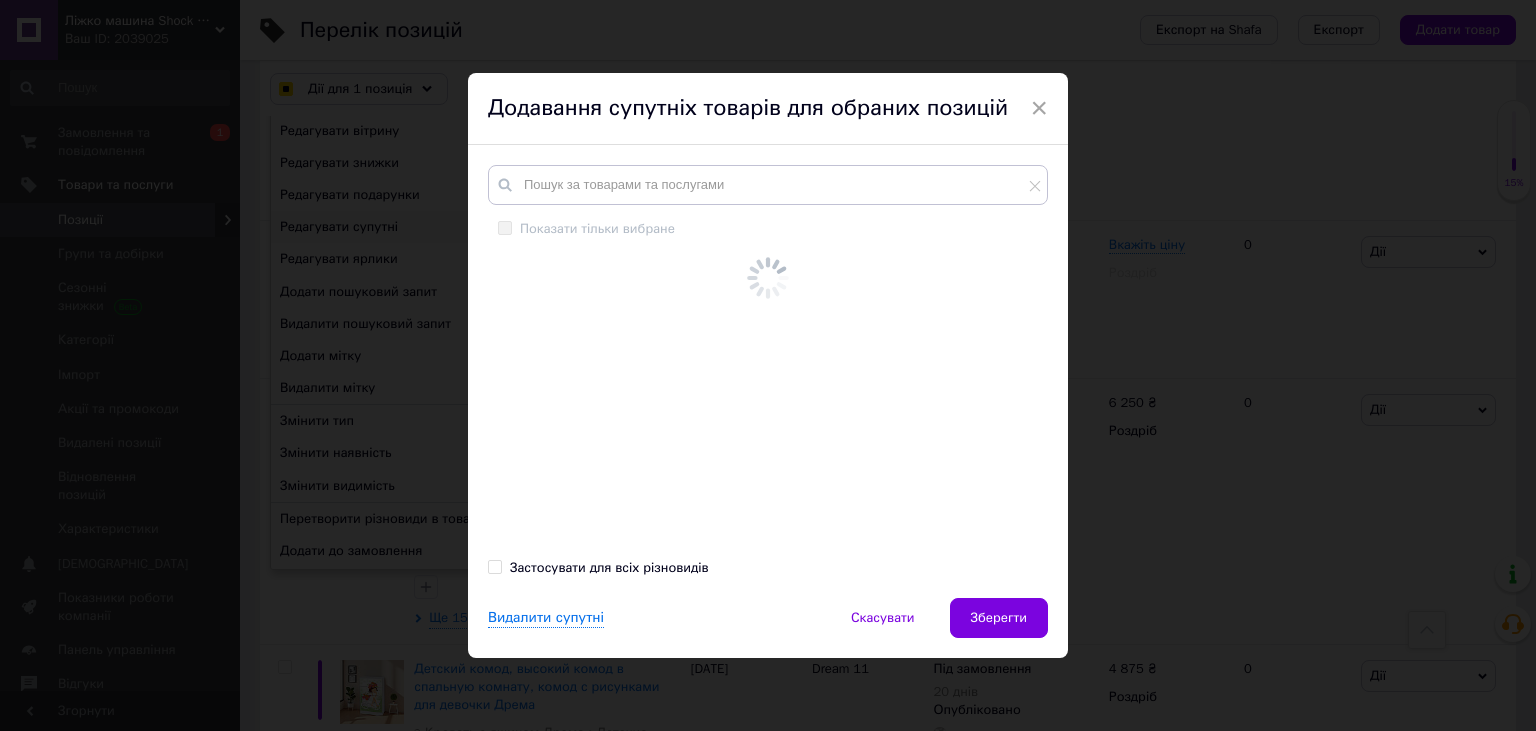 checkbox on "true" 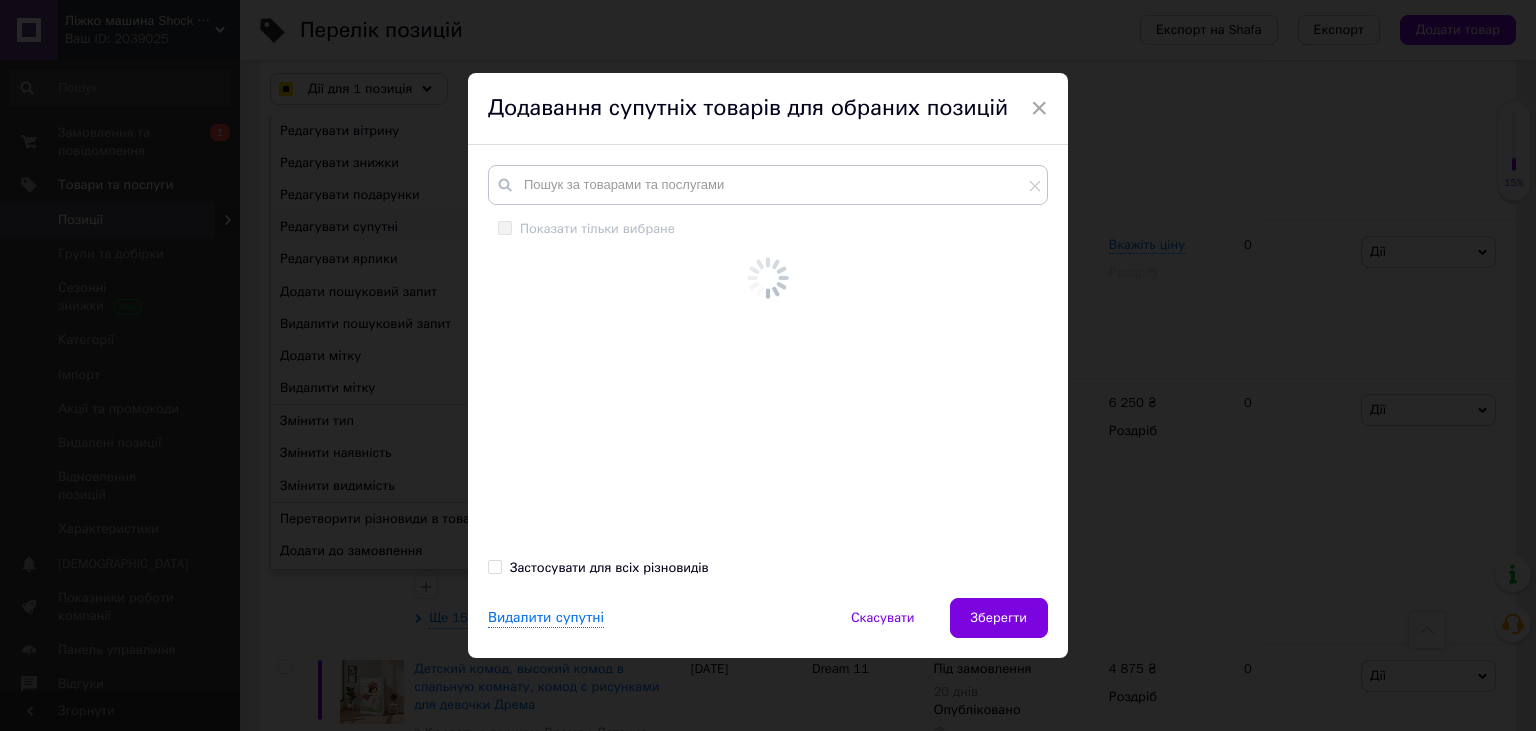 checkbox on "true" 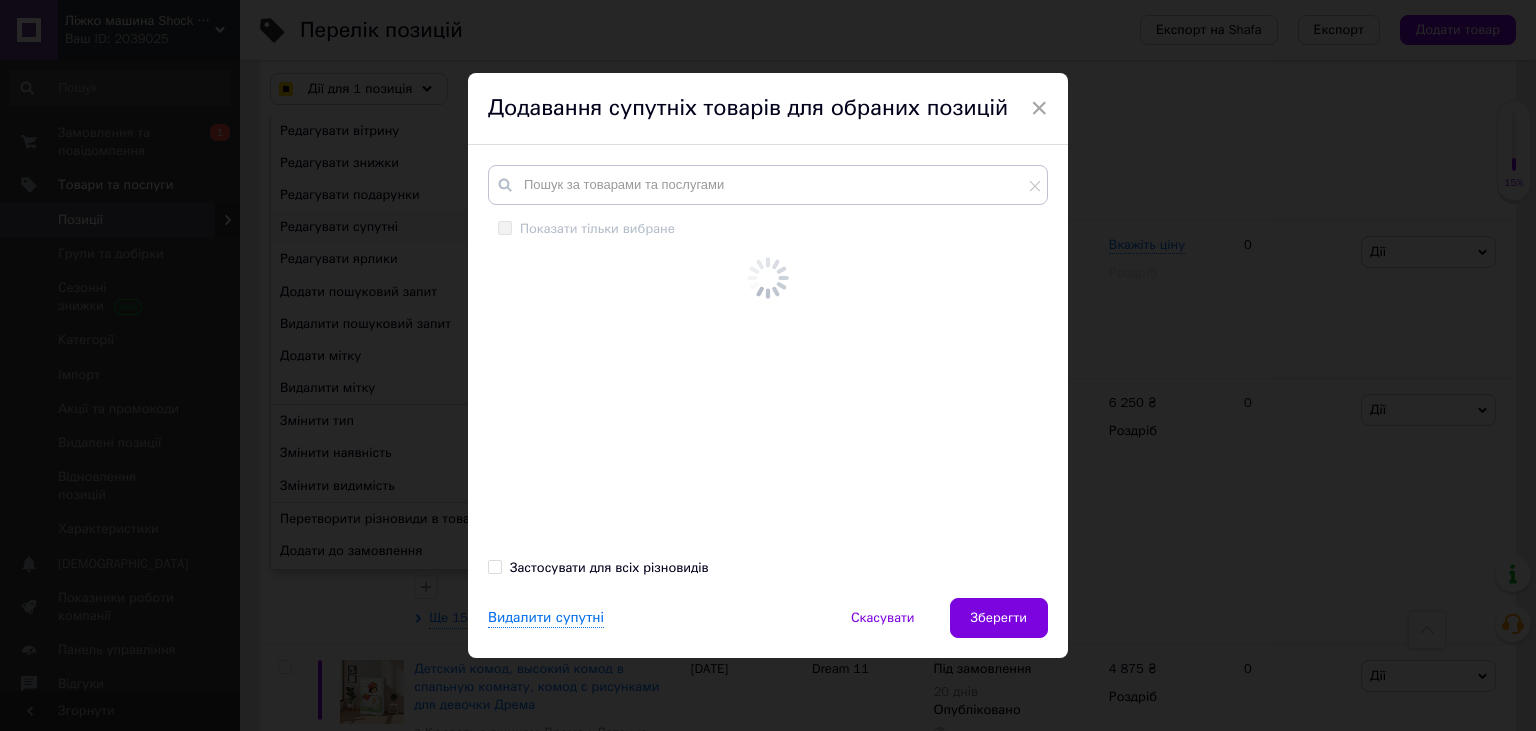 checkbox on "true" 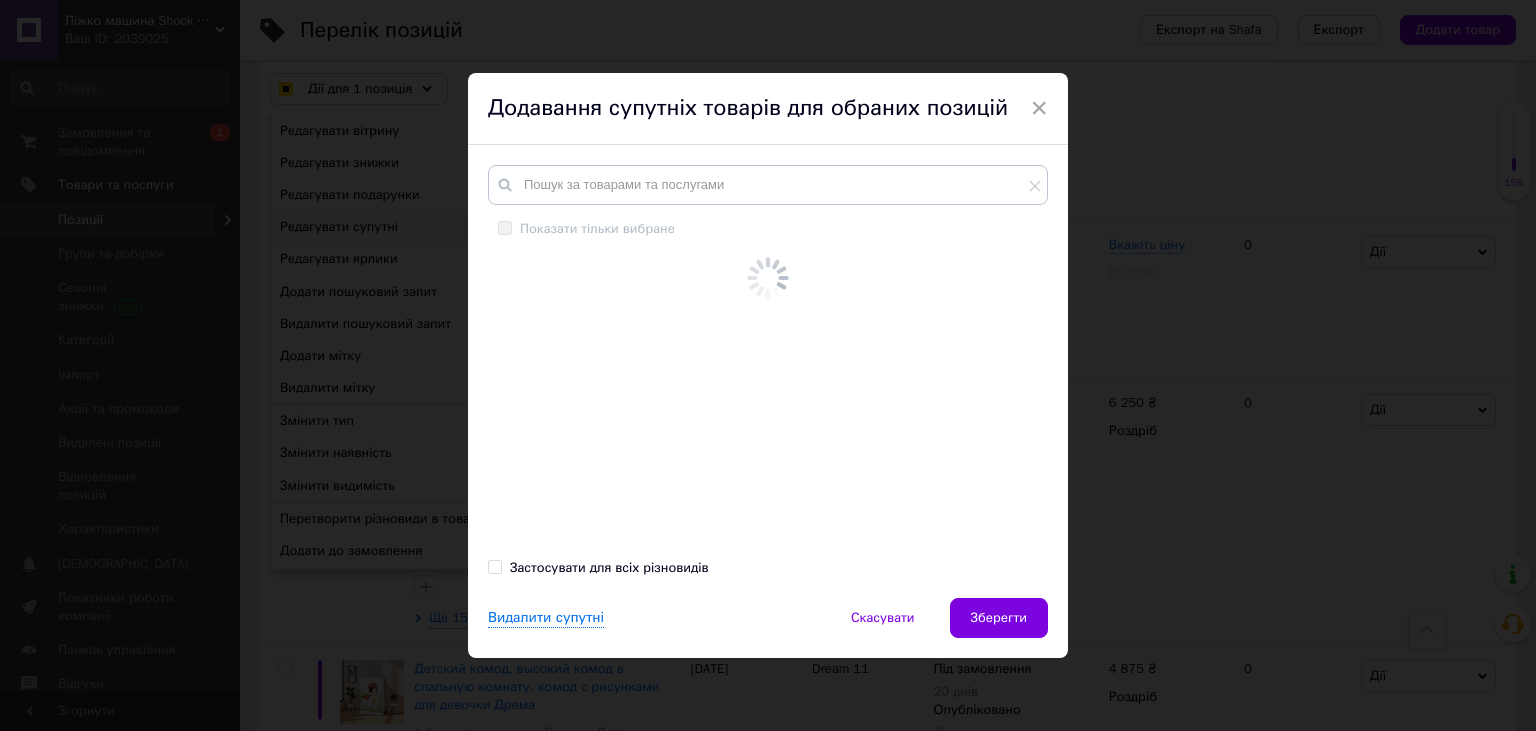 checkbox on "true" 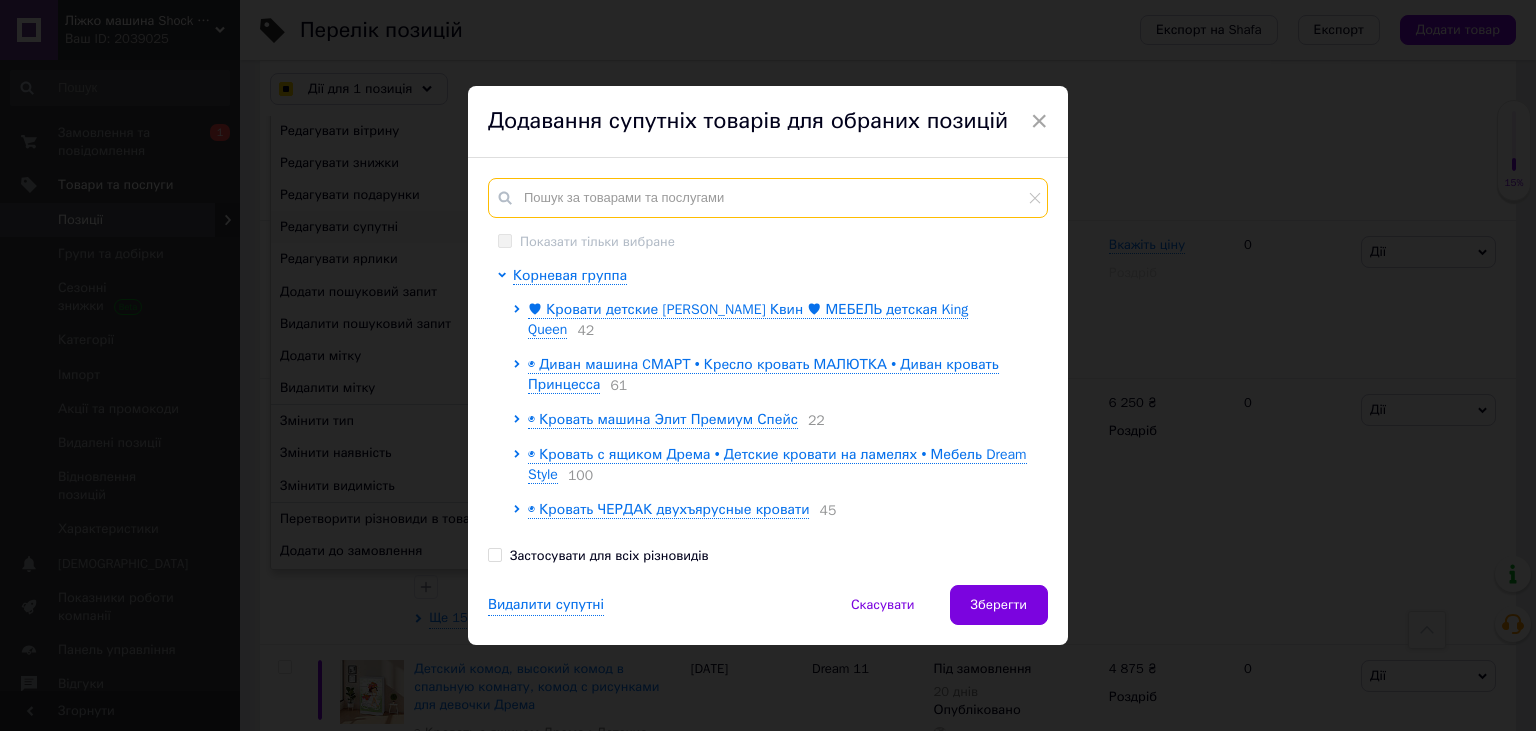 click at bounding box center [768, 198] 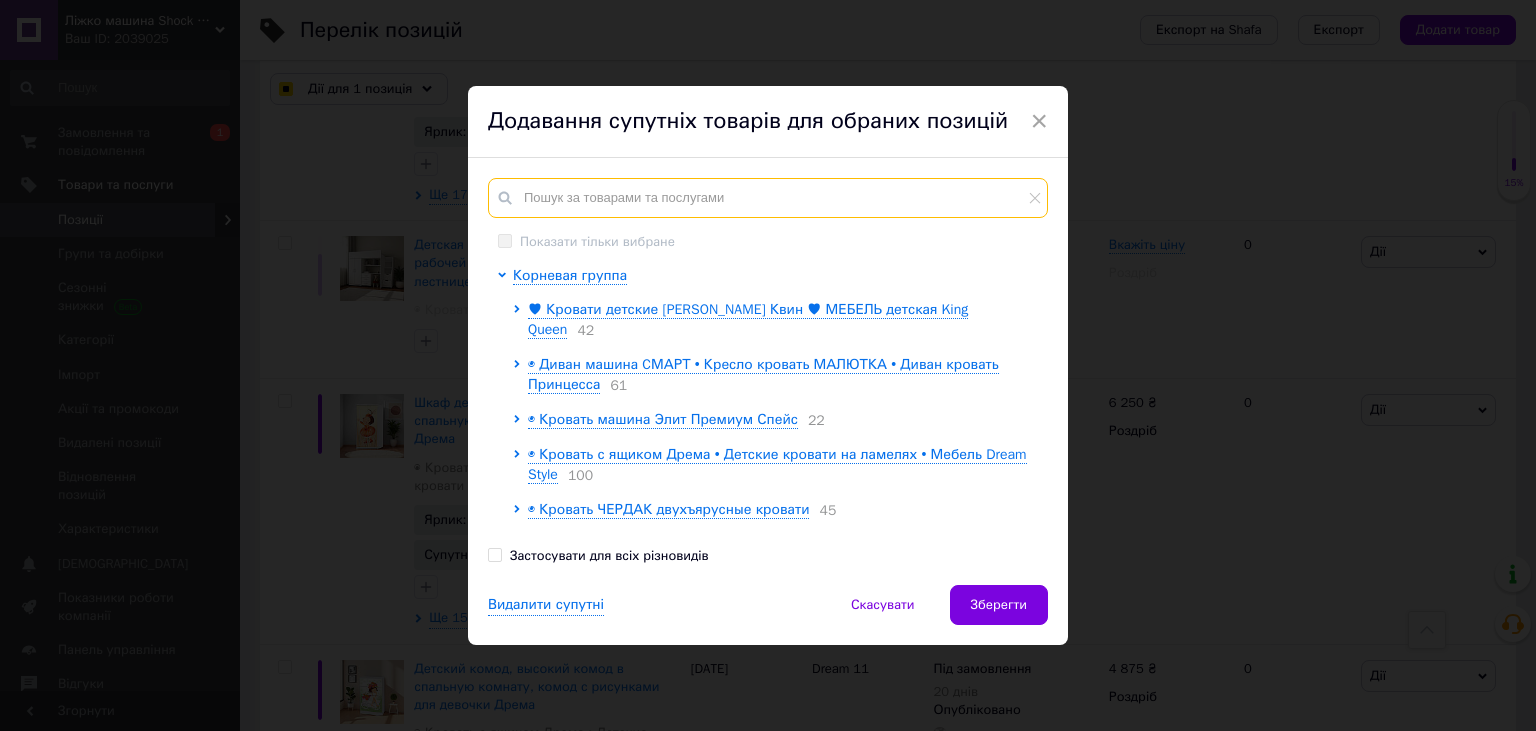 checkbox on "true" 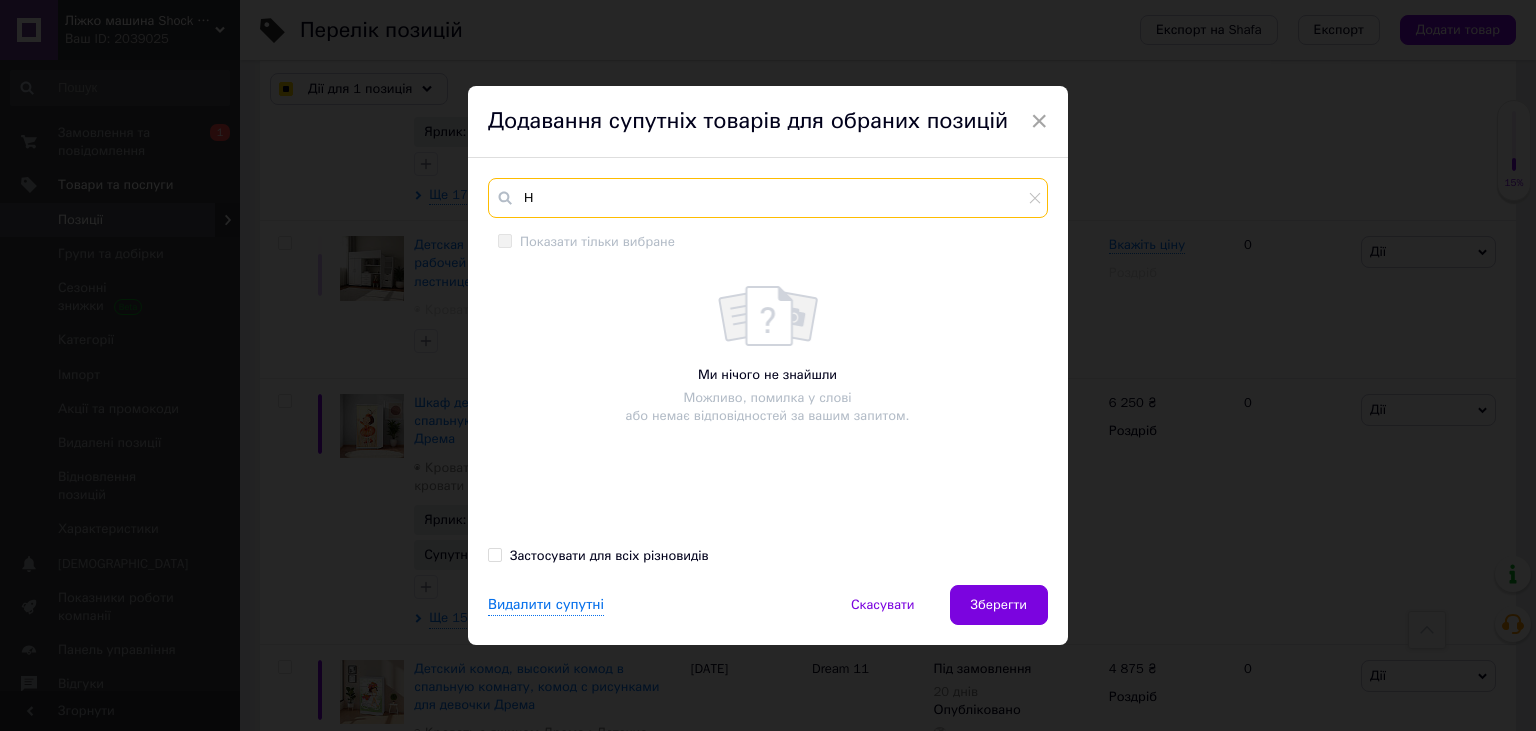 checkbox on "true" 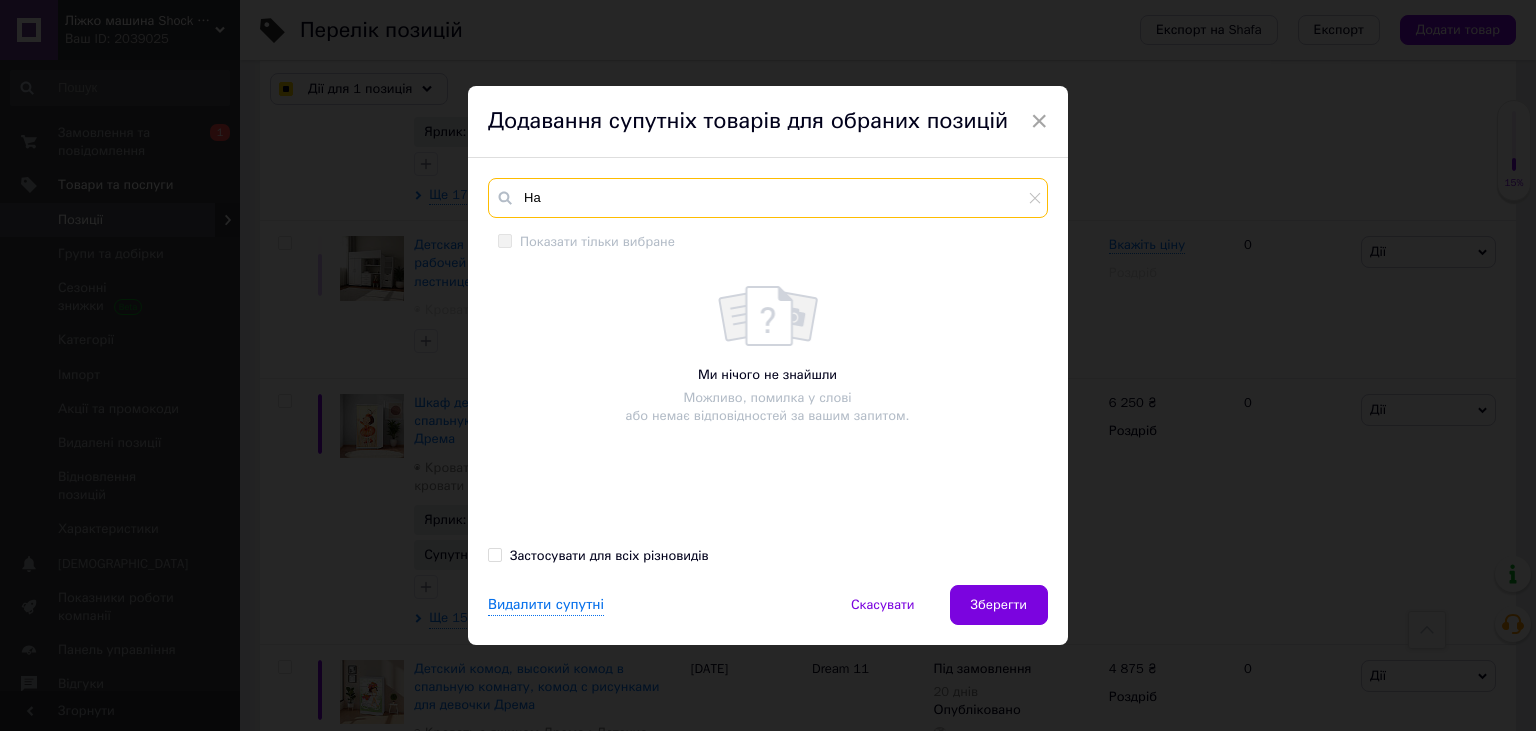 checkbox on "true" 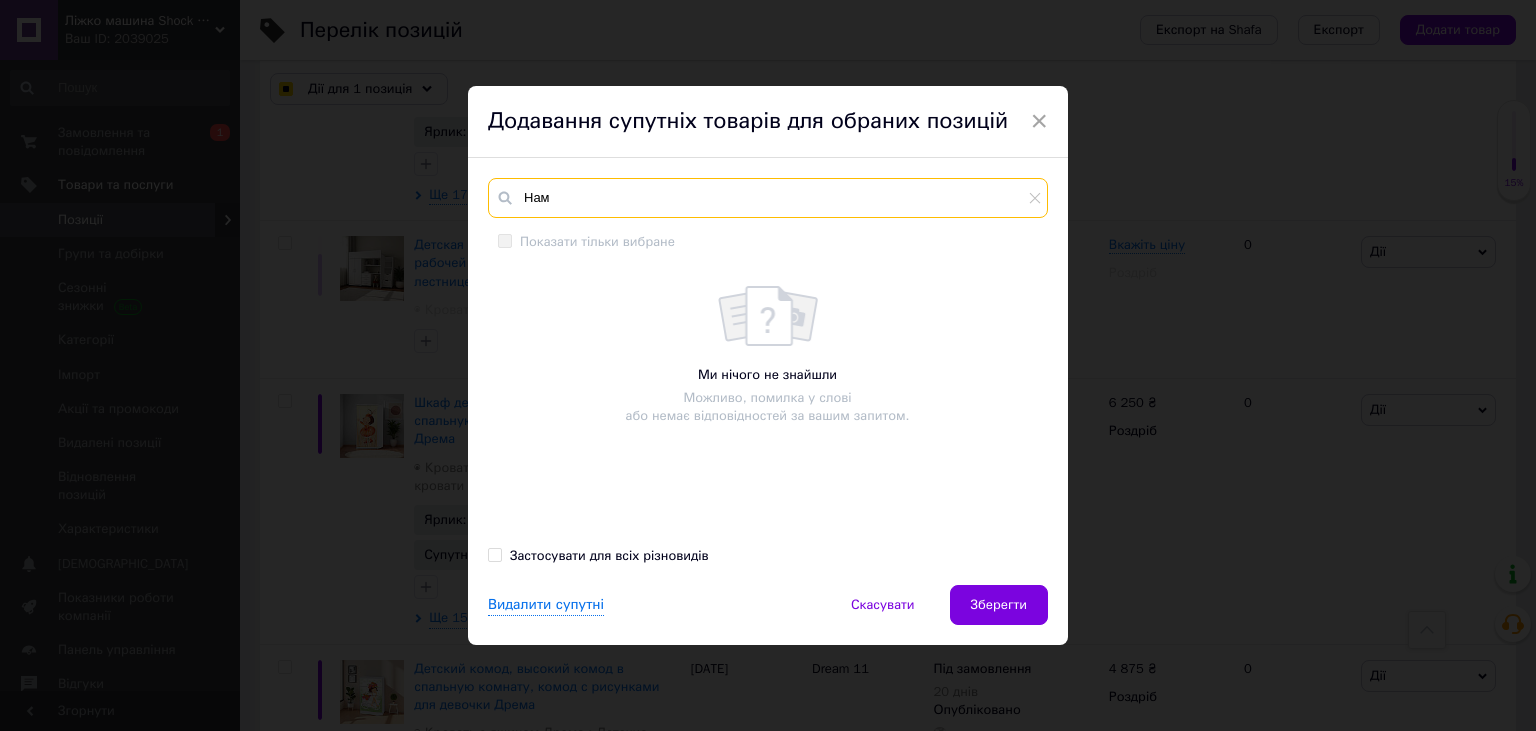 checkbox on "true" 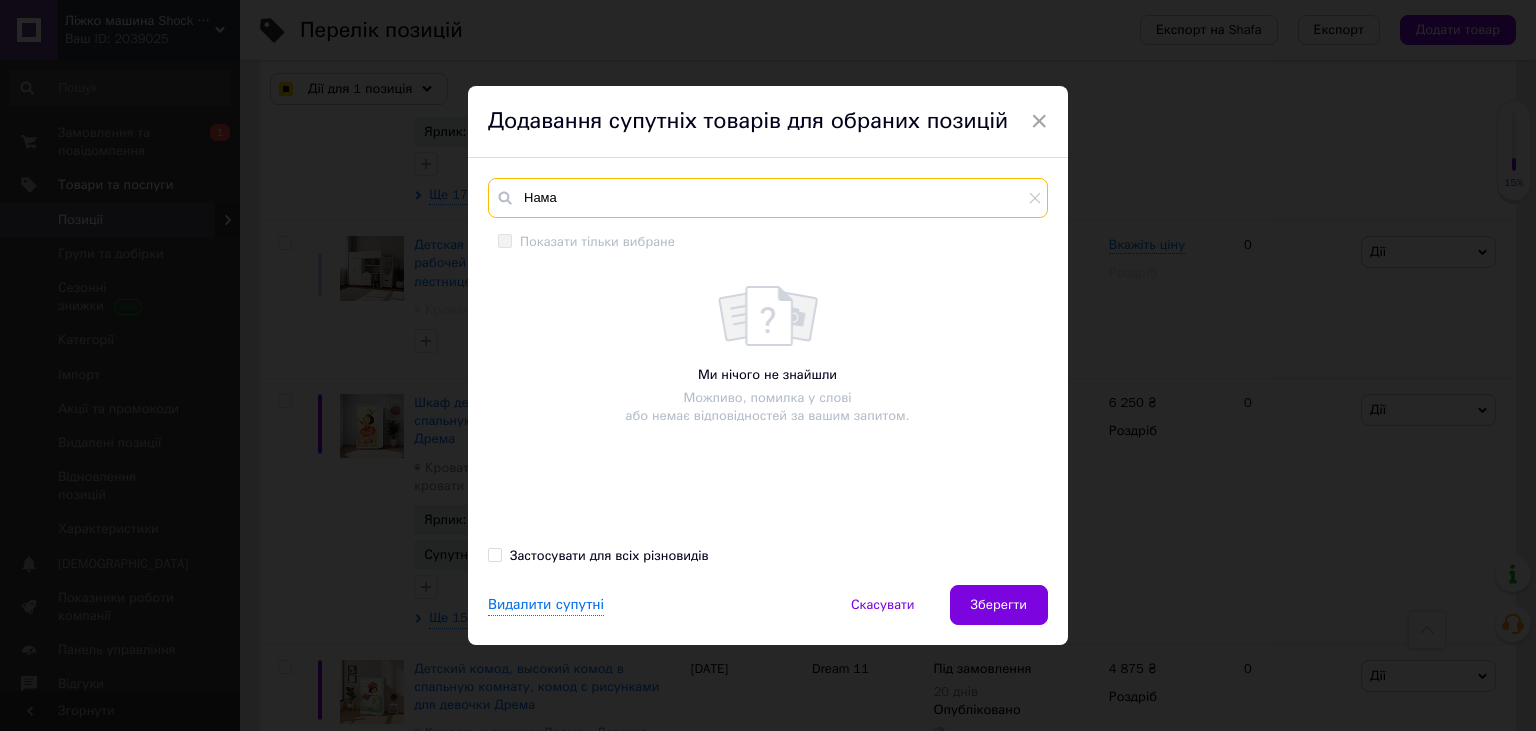 checkbox on "true" 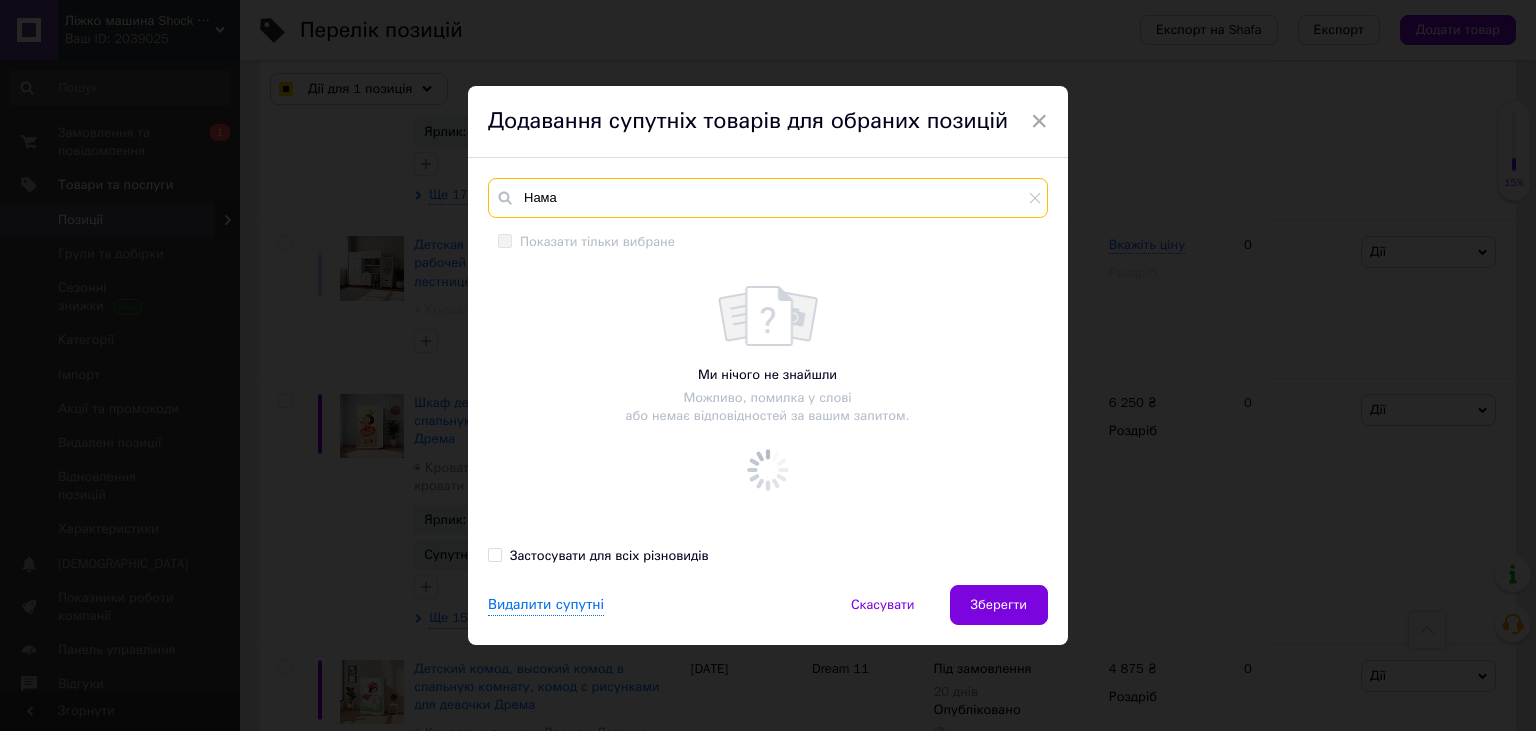 checkbox on "true" 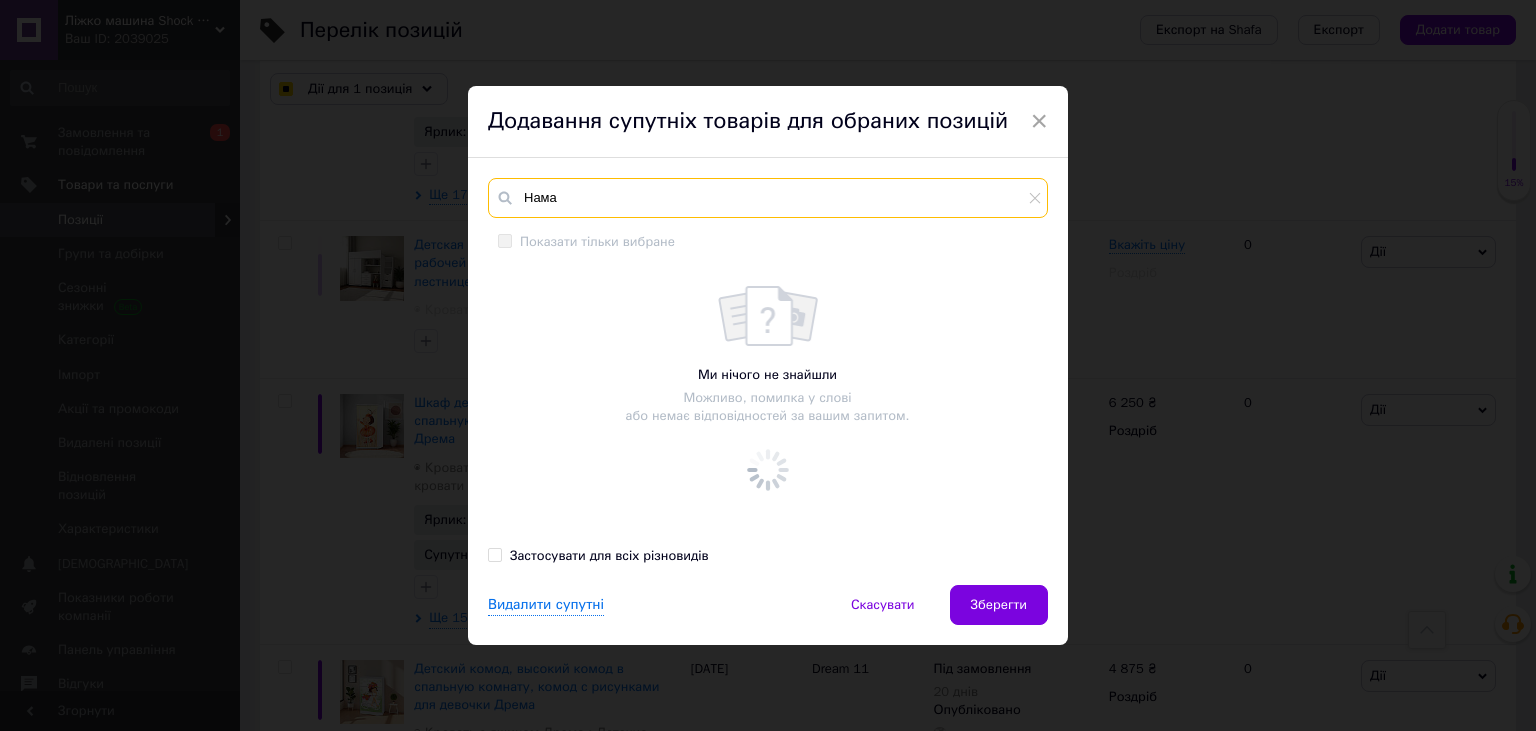 checkbox on "true" 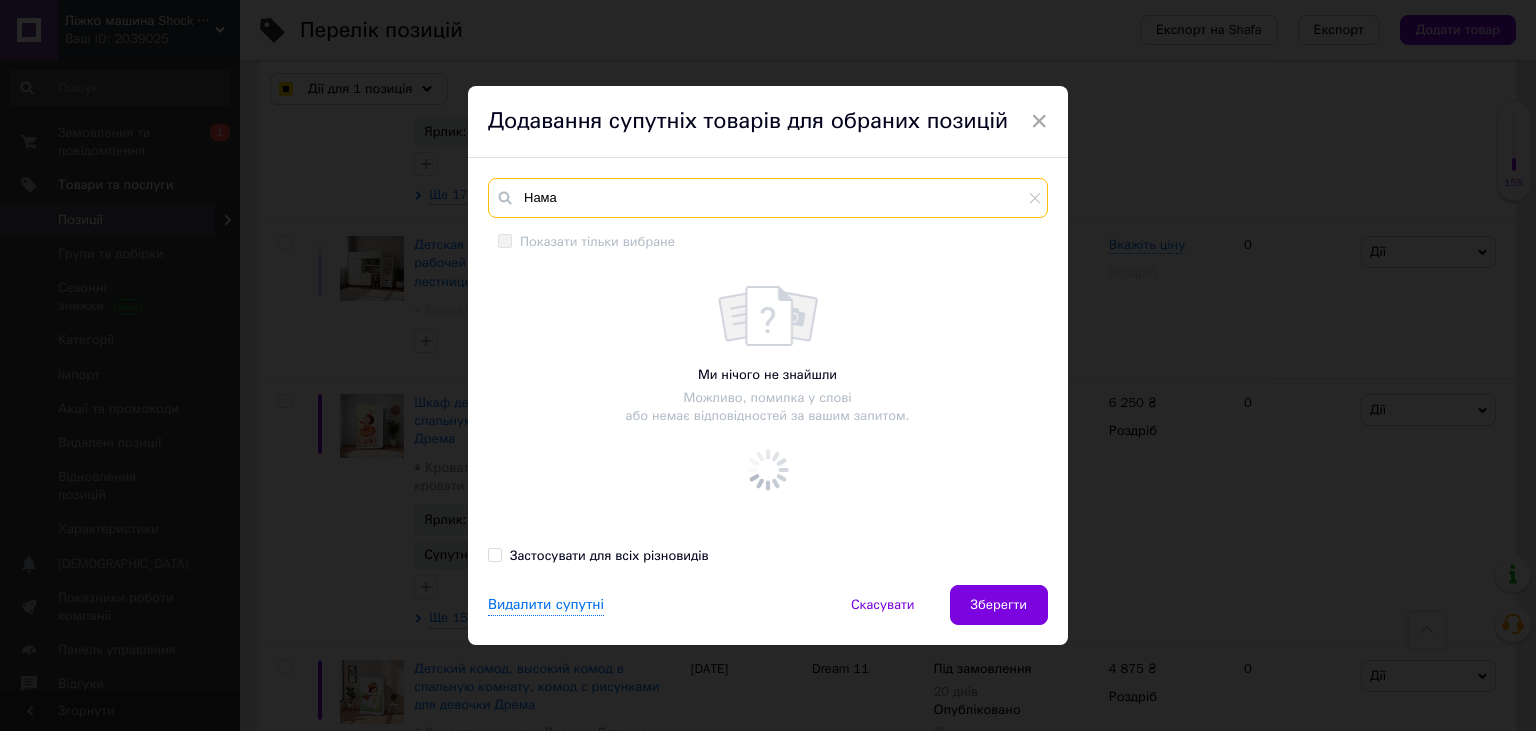 checkbox on "true" 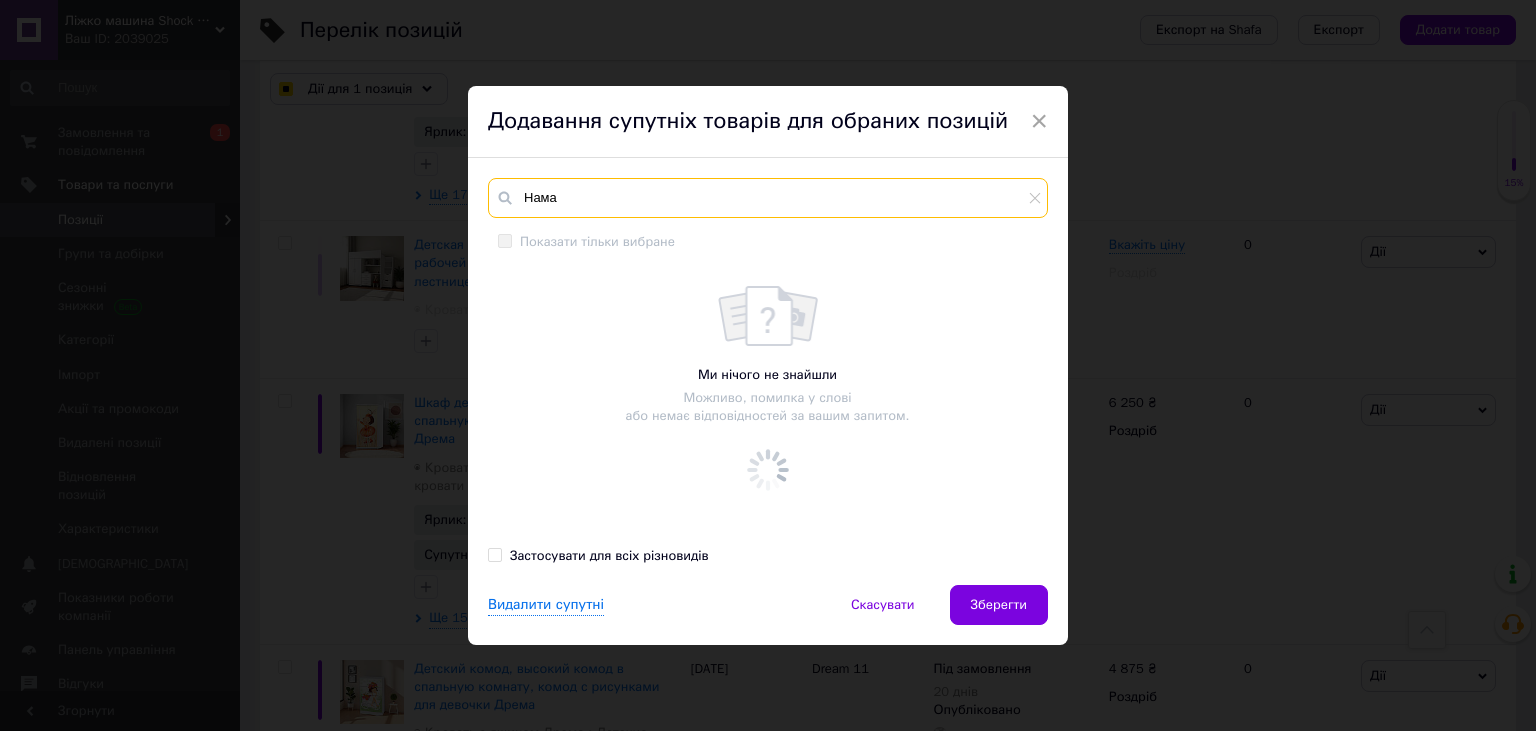 checkbox on "true" 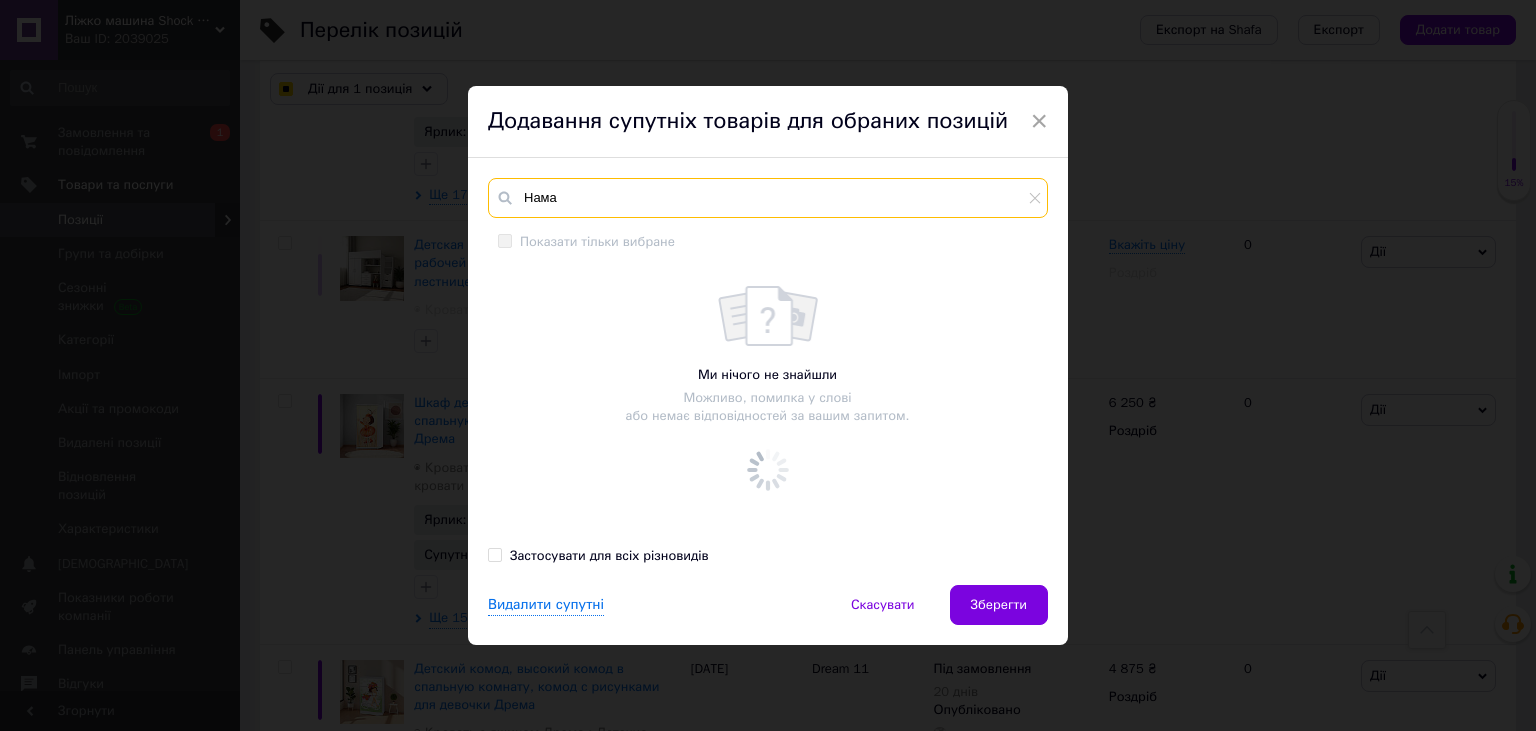type on "Намат" 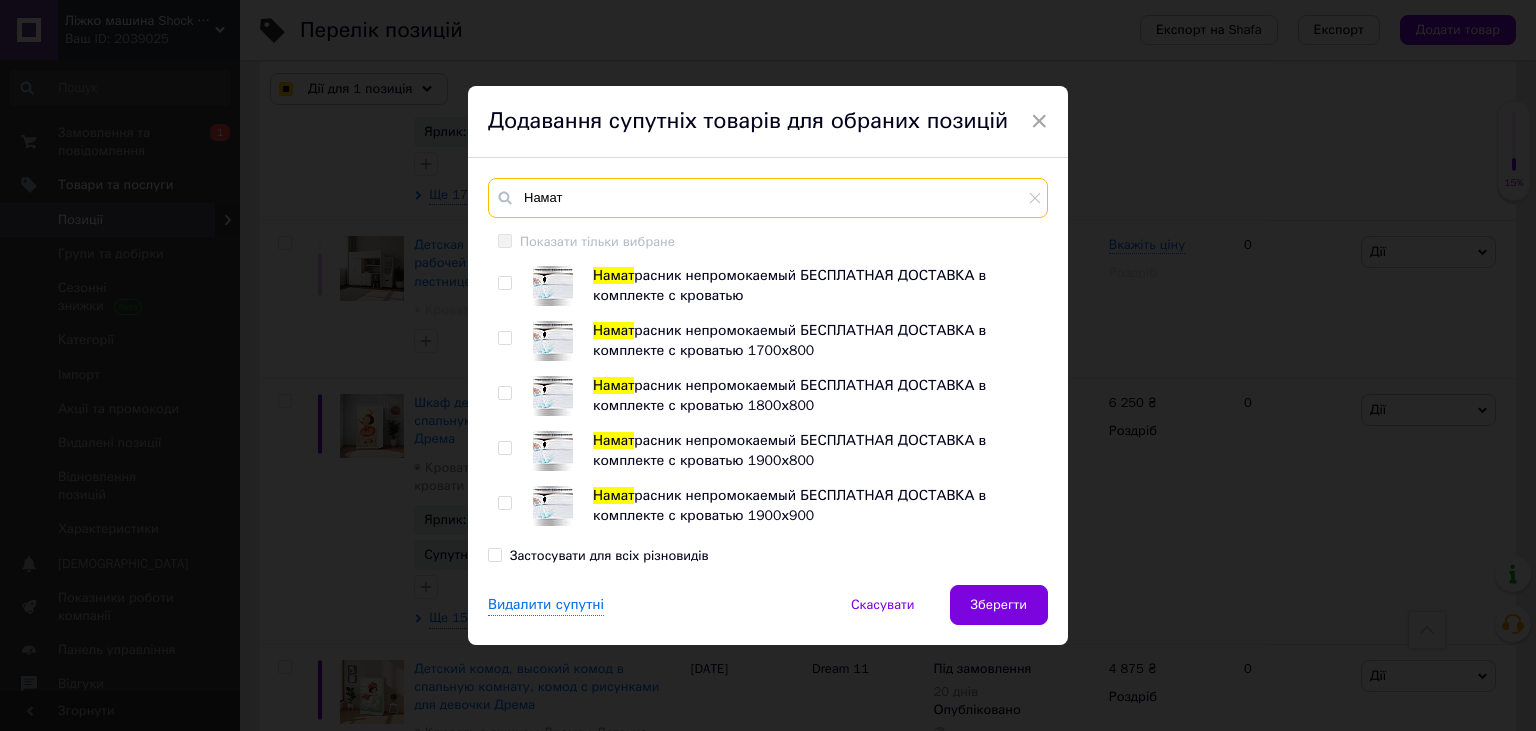 checkbox on "true" 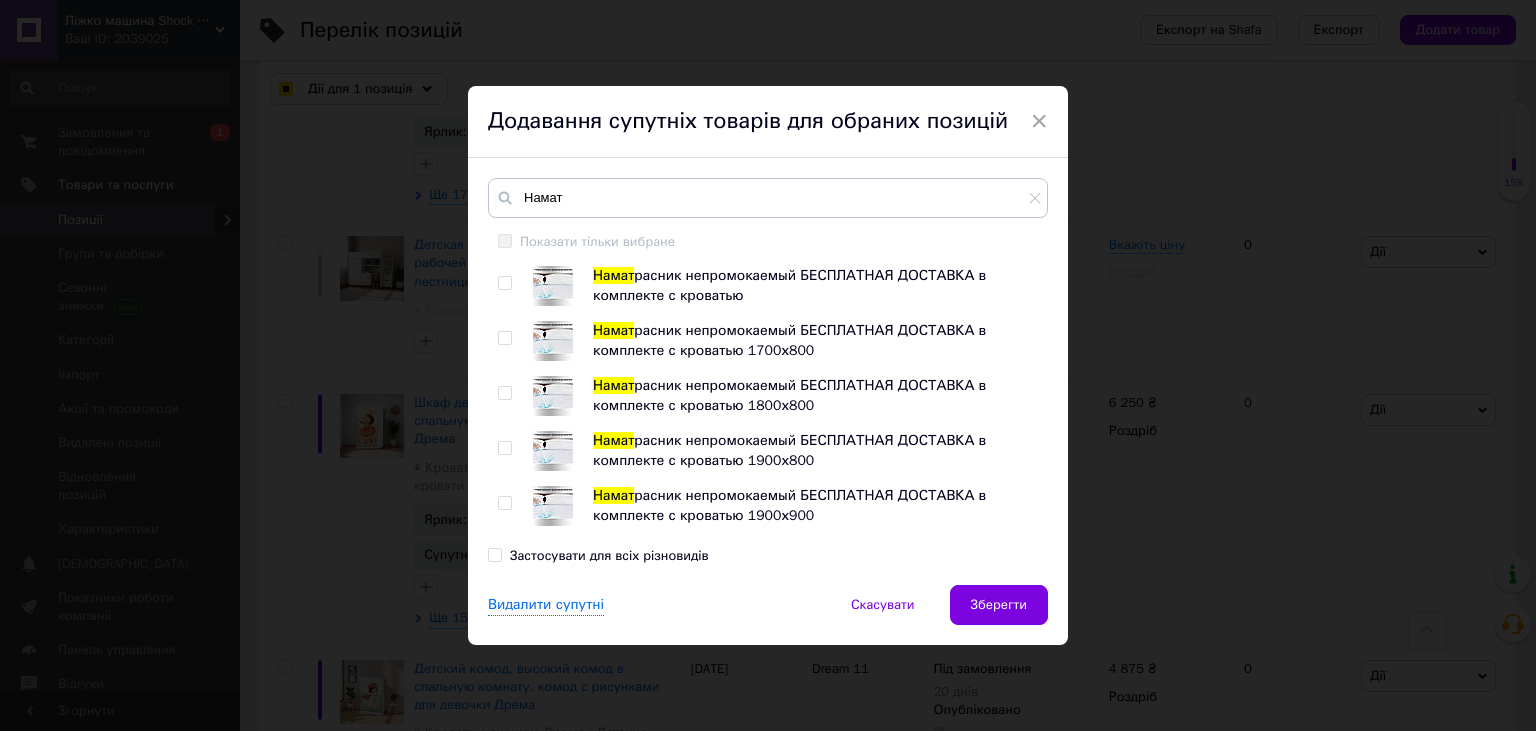 click at bounding box center (504, 283) 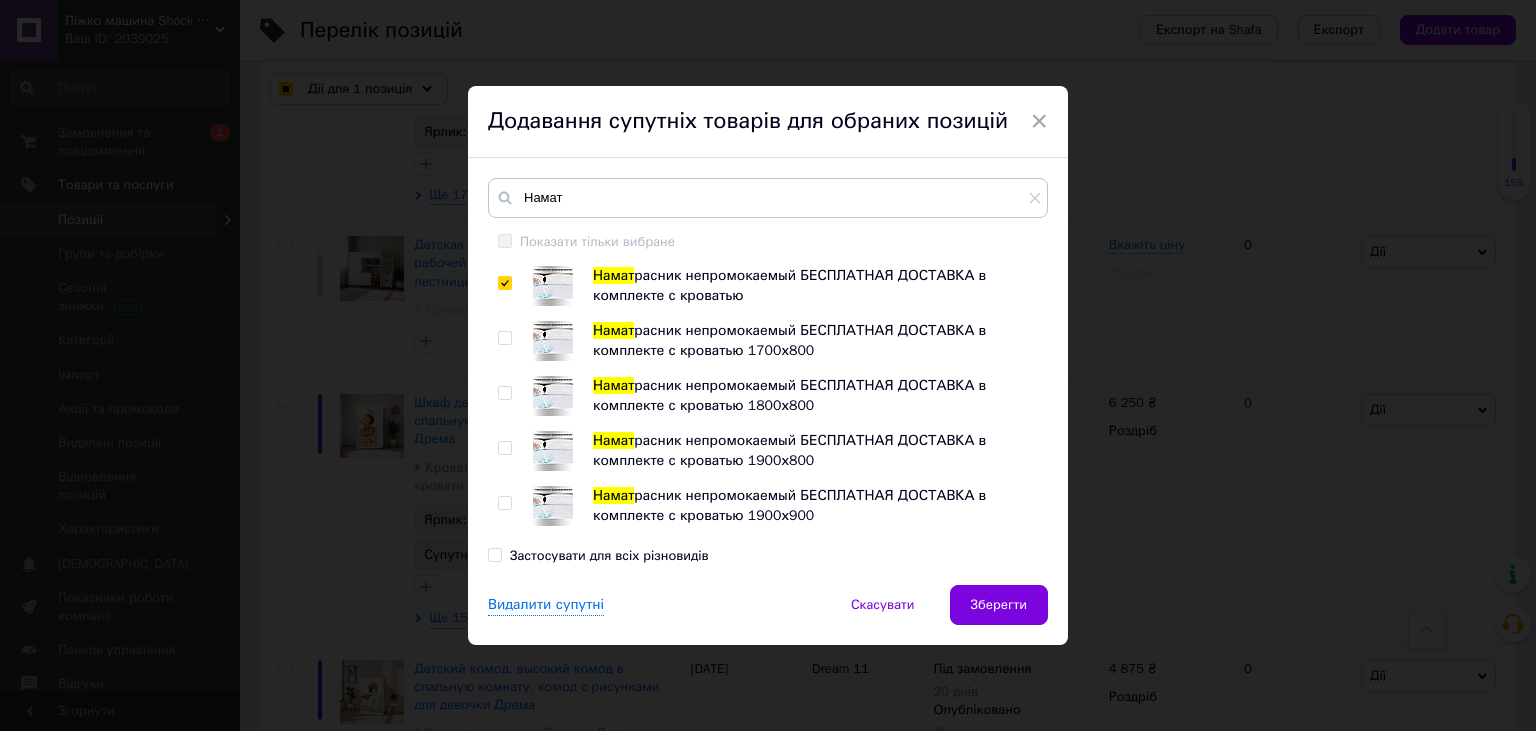 checkbox on "true" 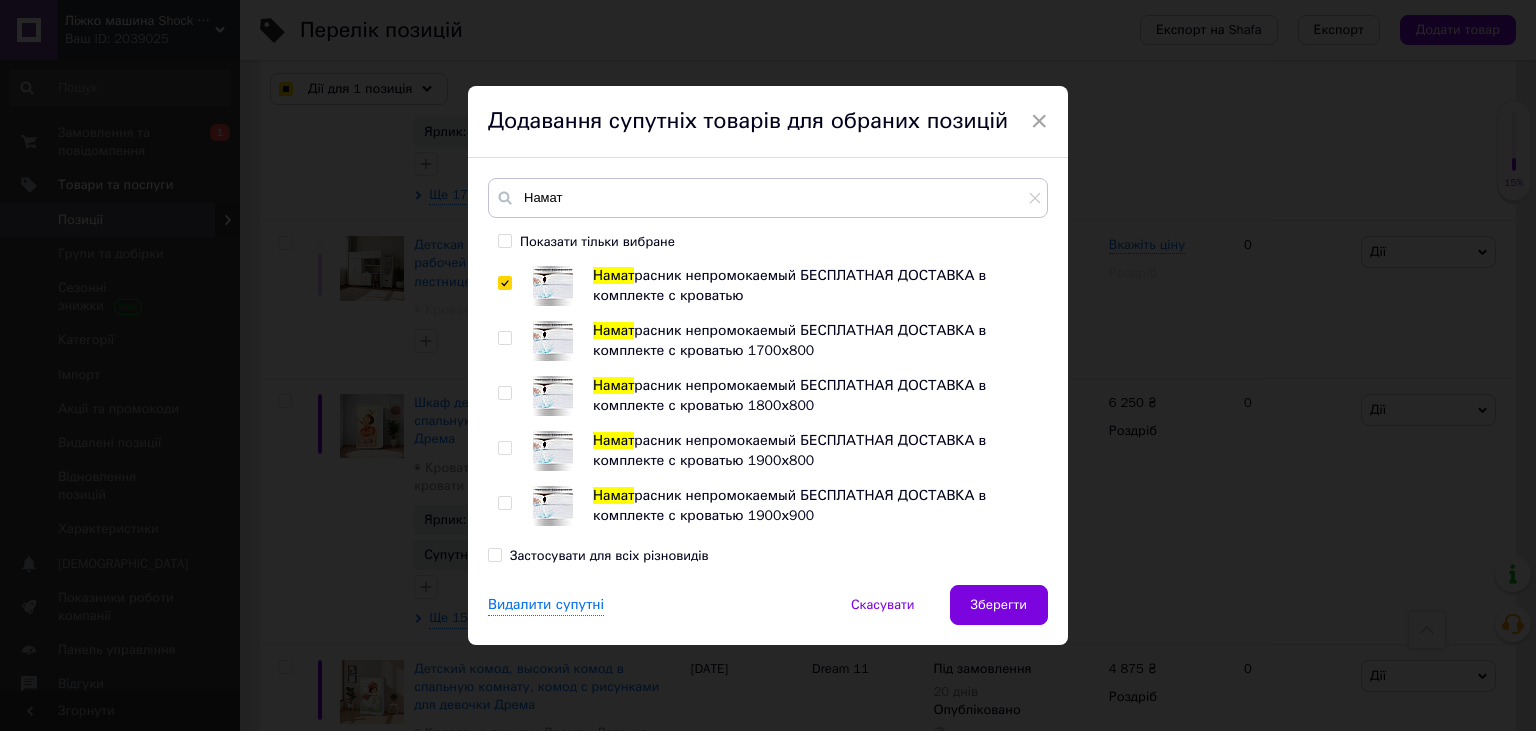 click on "Застосувати для всіх різновидів" at bounding box center (494, 554) 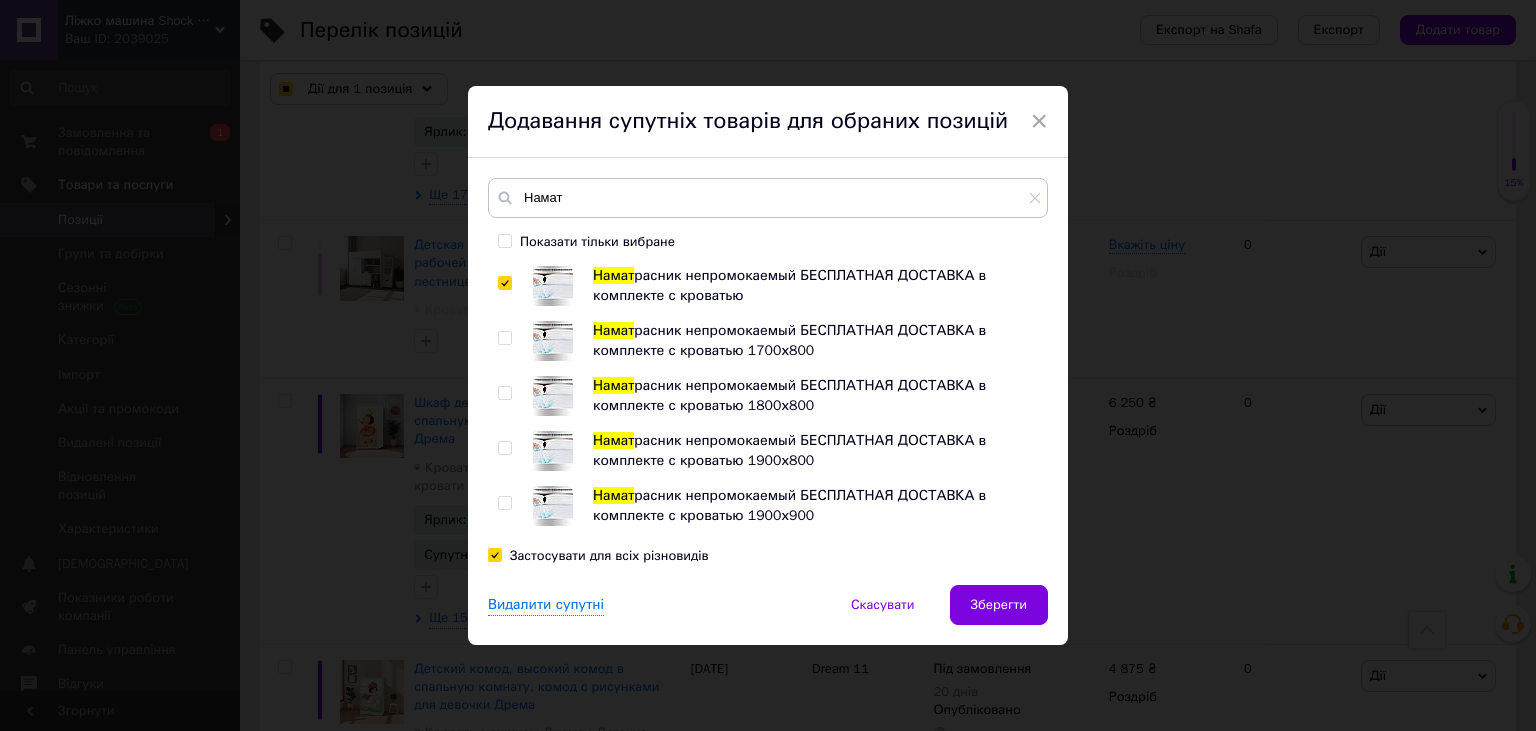 checkbox on "true" 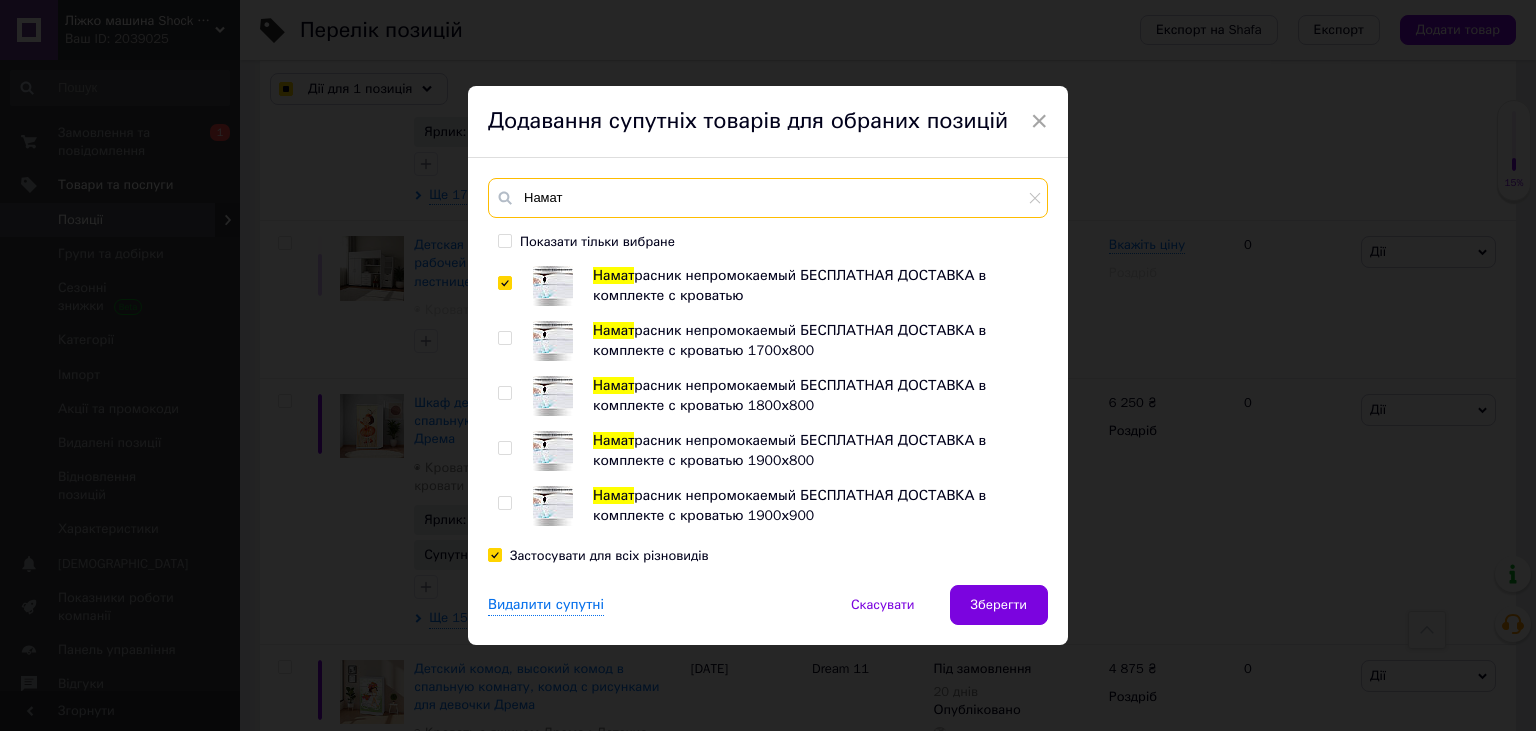 drag, startPoint x: 626, startPoint y: 194, endPoint x: 473, endPoint y: 219, distance: 155.02902 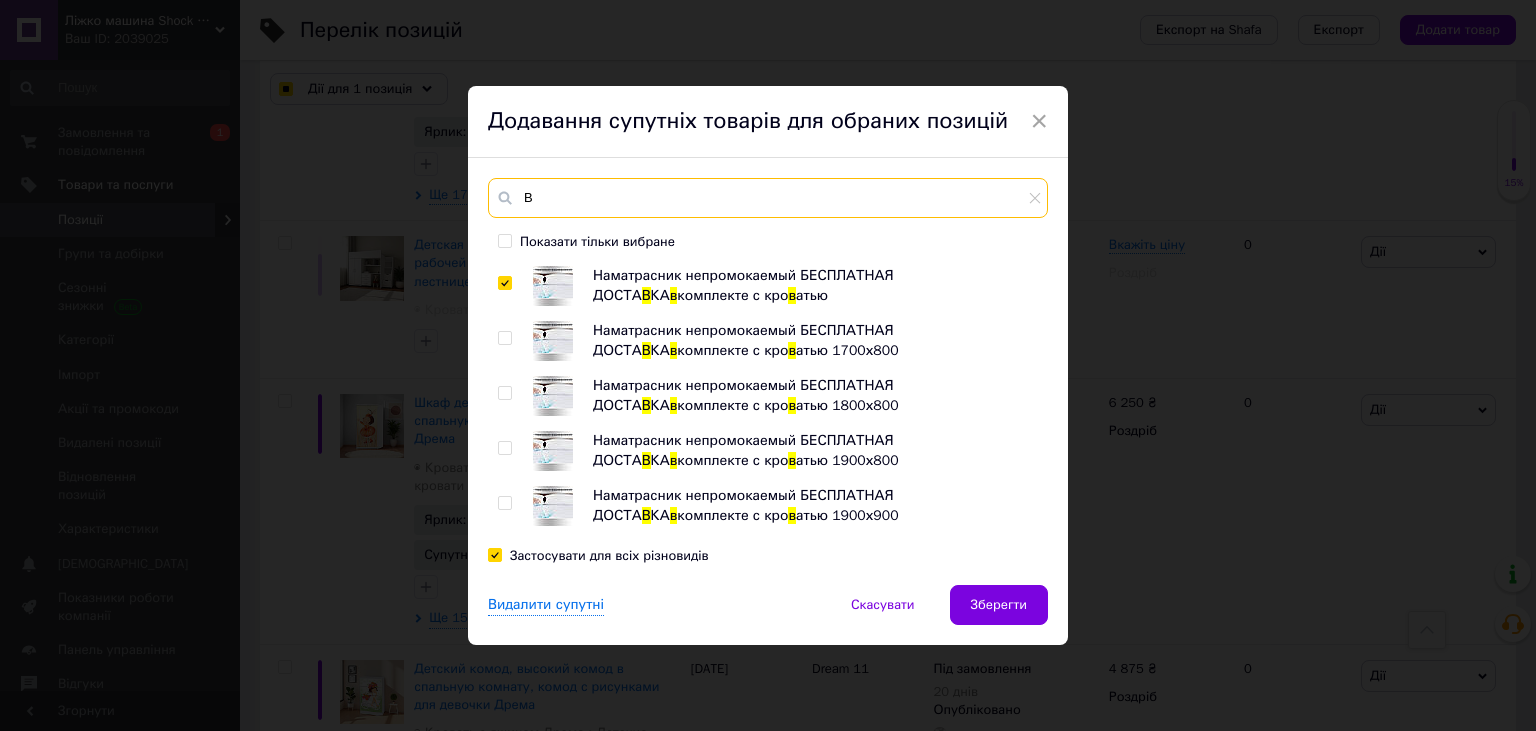 type on "Ву" 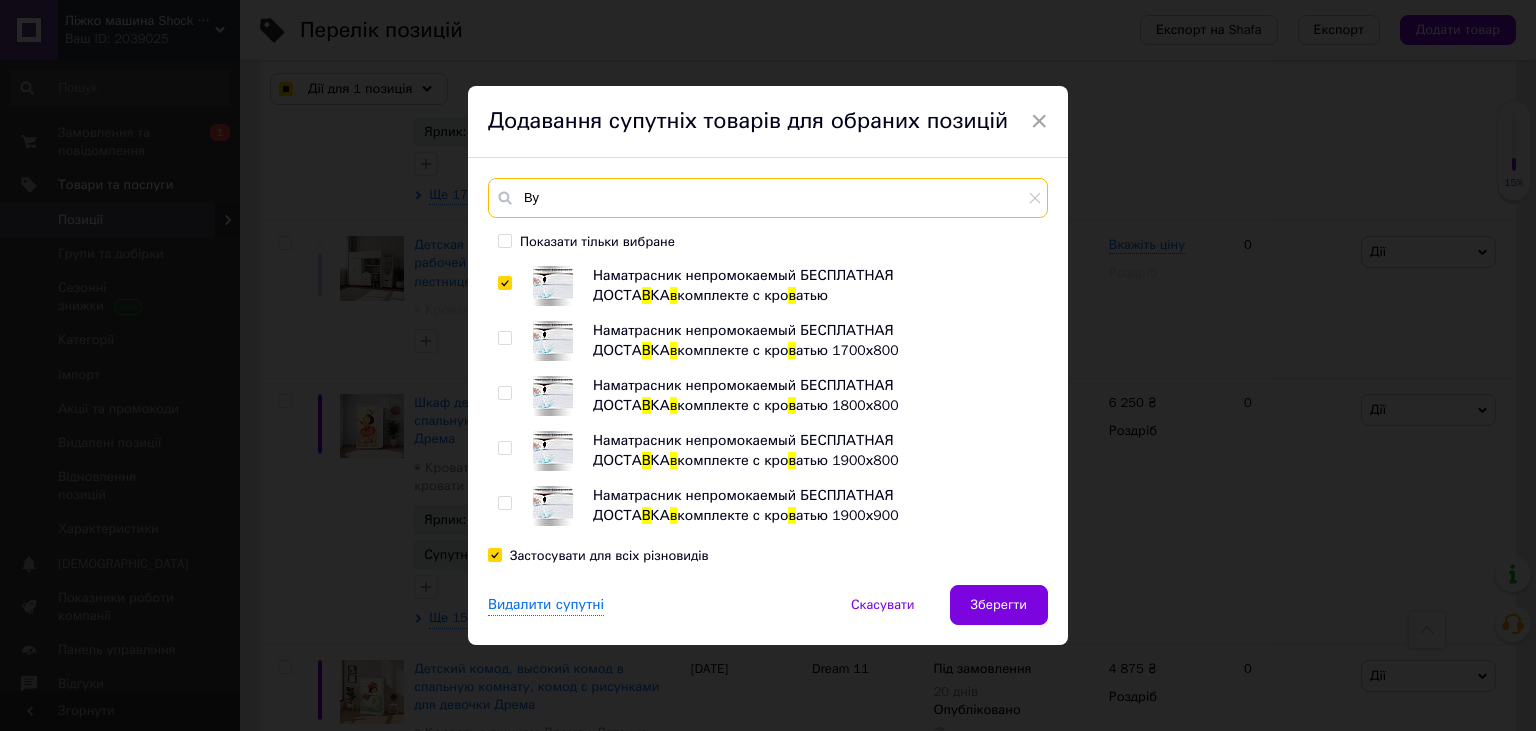 checkbox on "true" 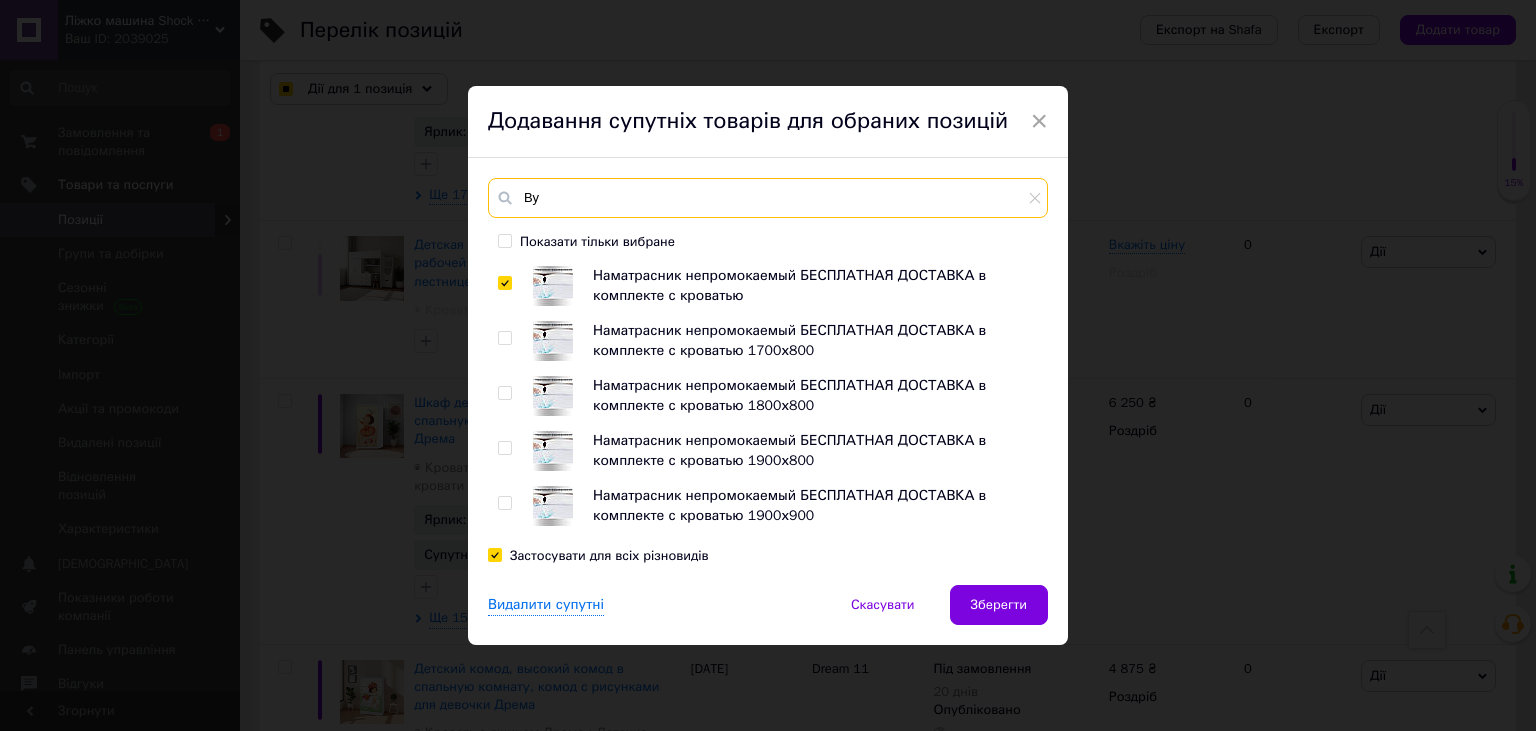 checkbox on "true" 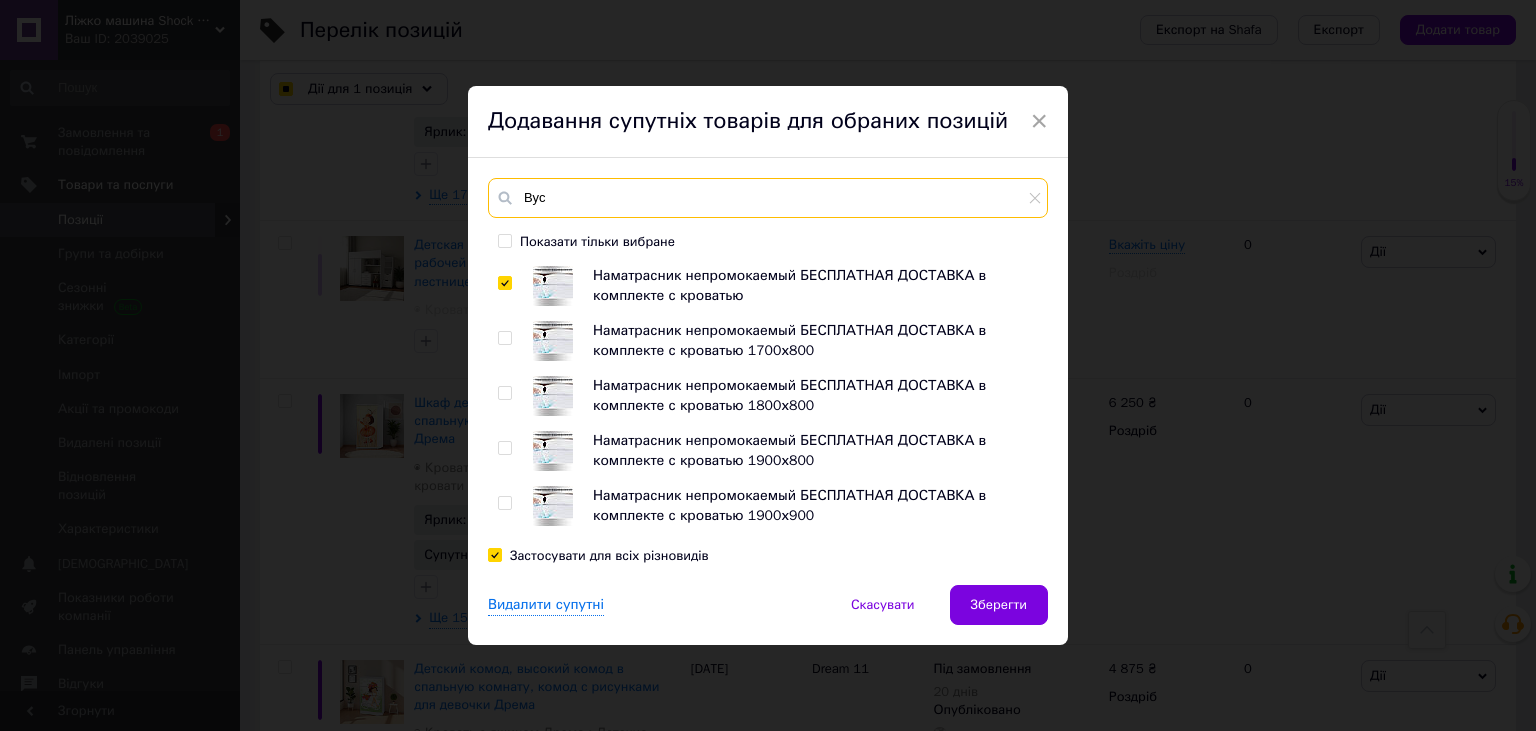 type on "Вусщ" 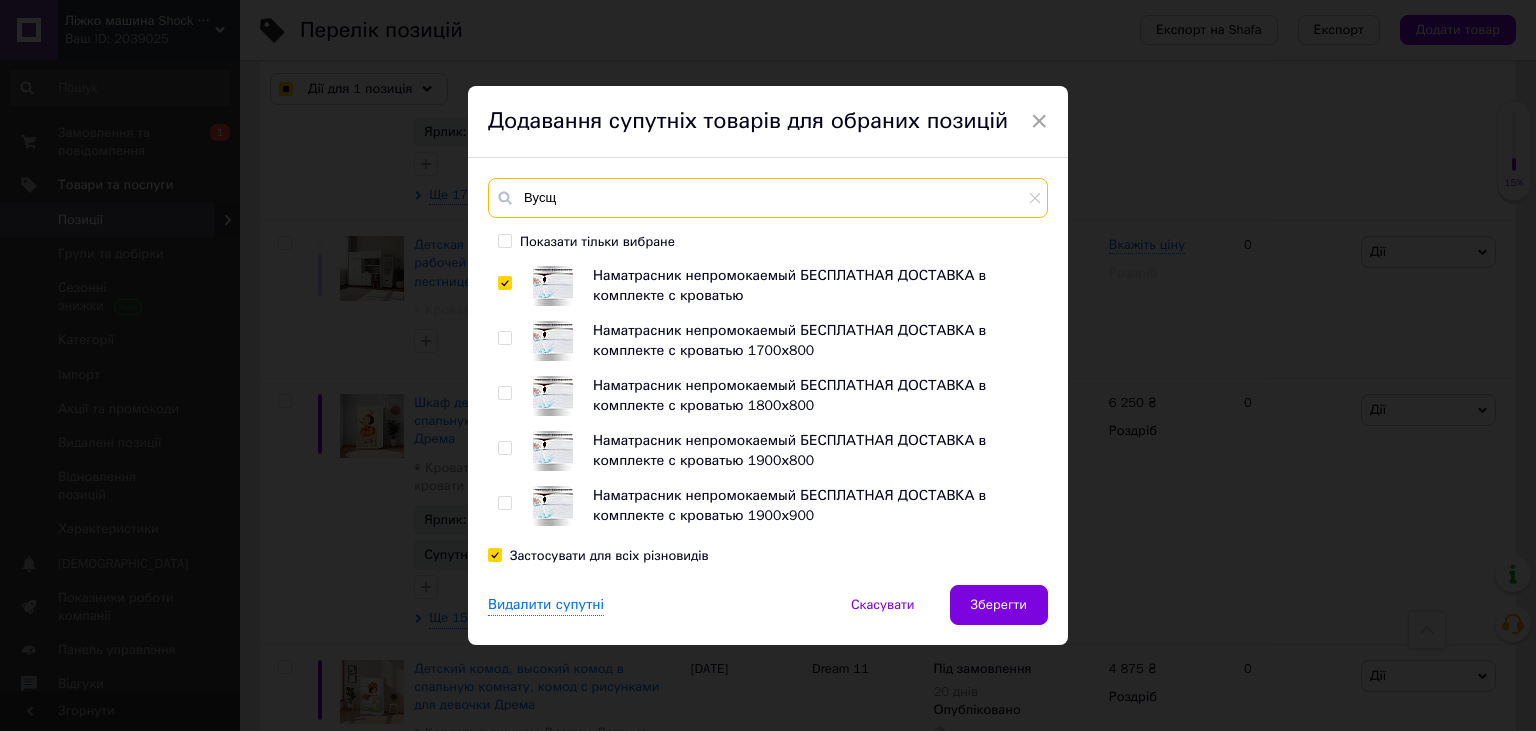checkbox on "true" 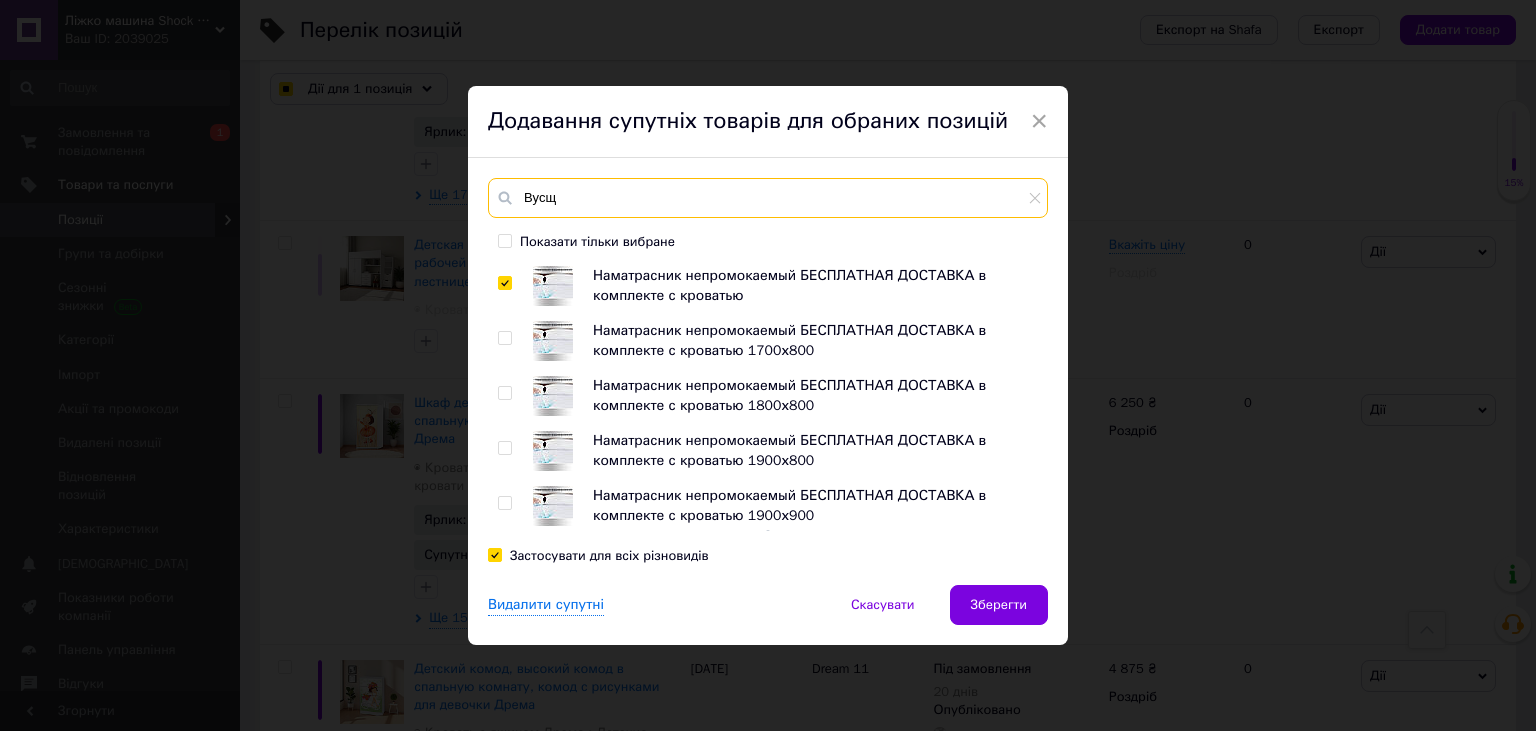checkbox on "true" 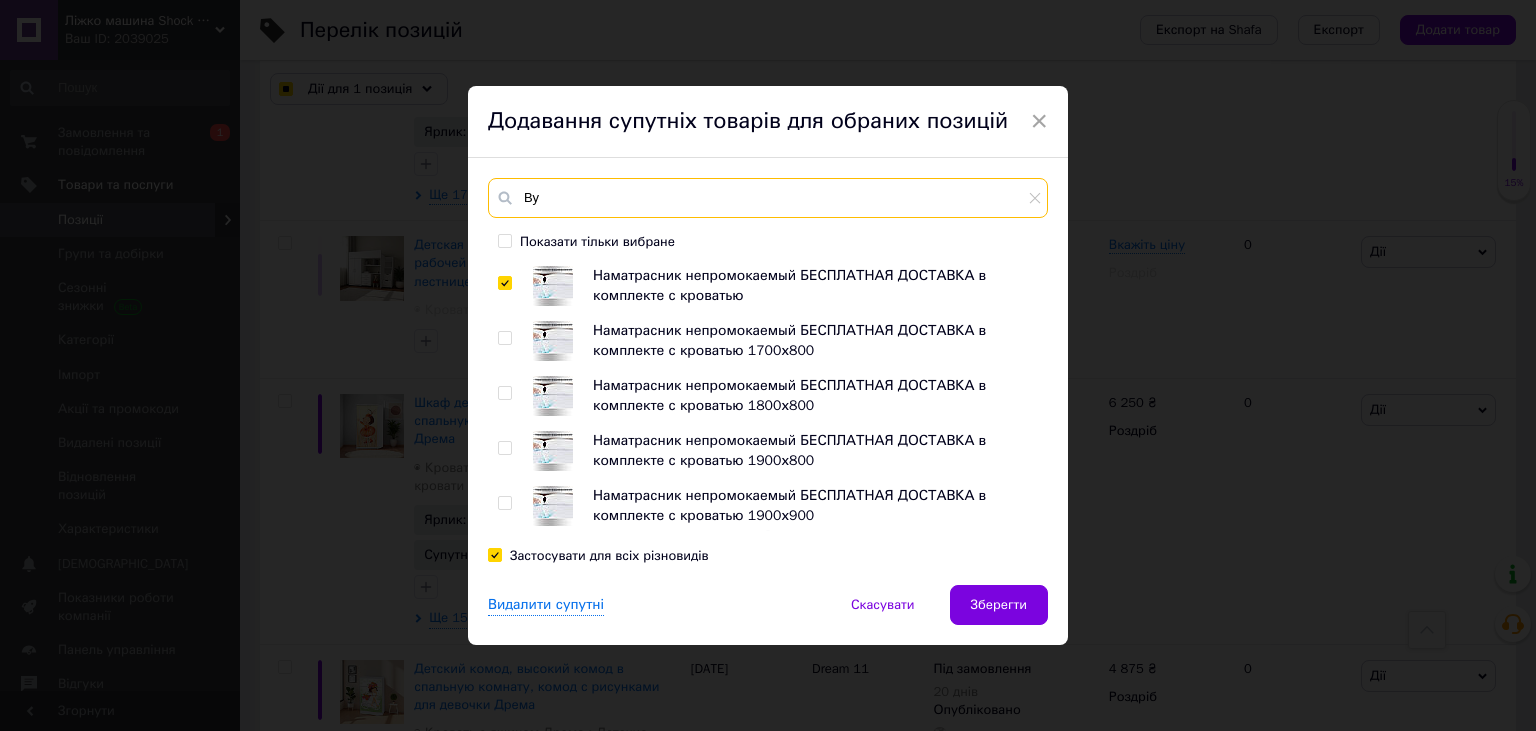 type on "В" 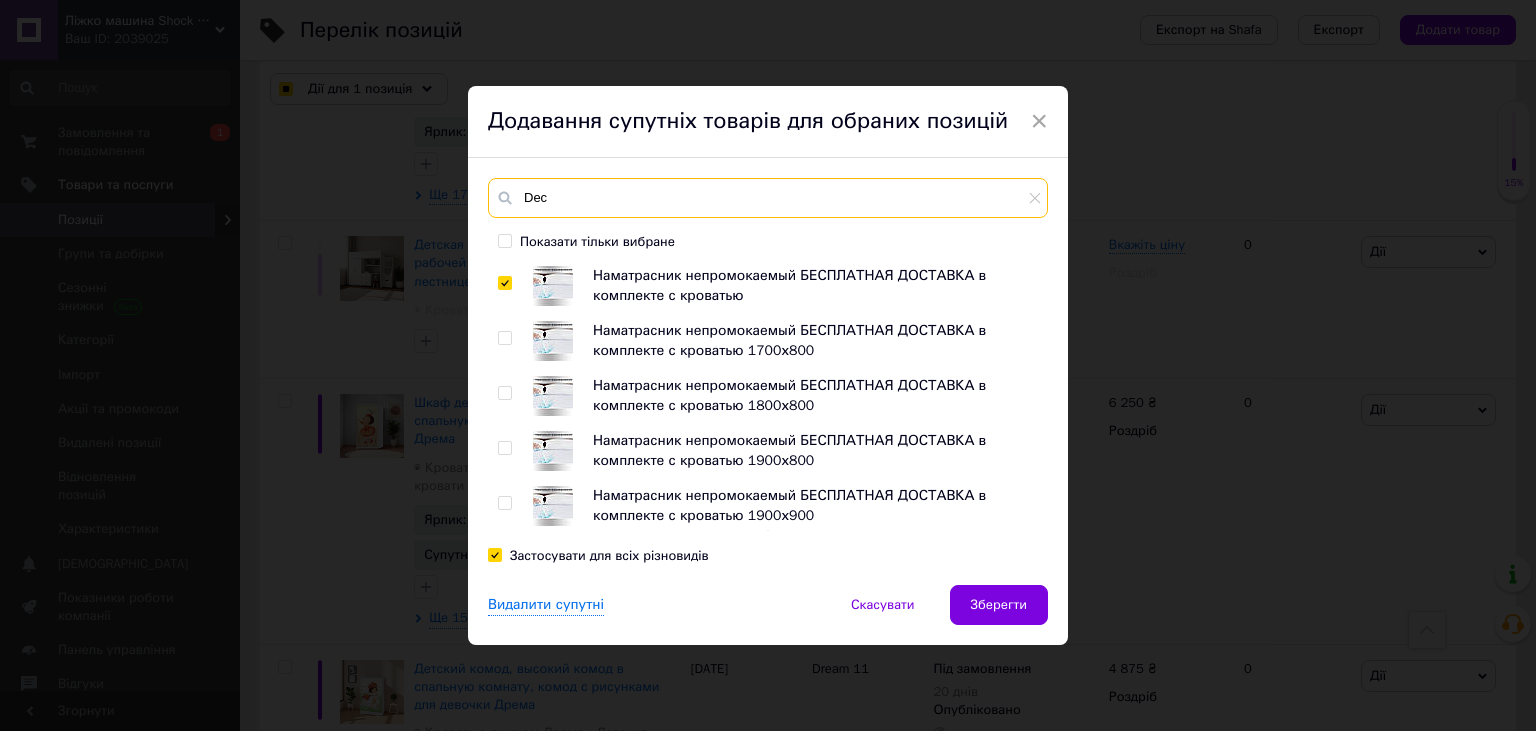 type on "Deco" 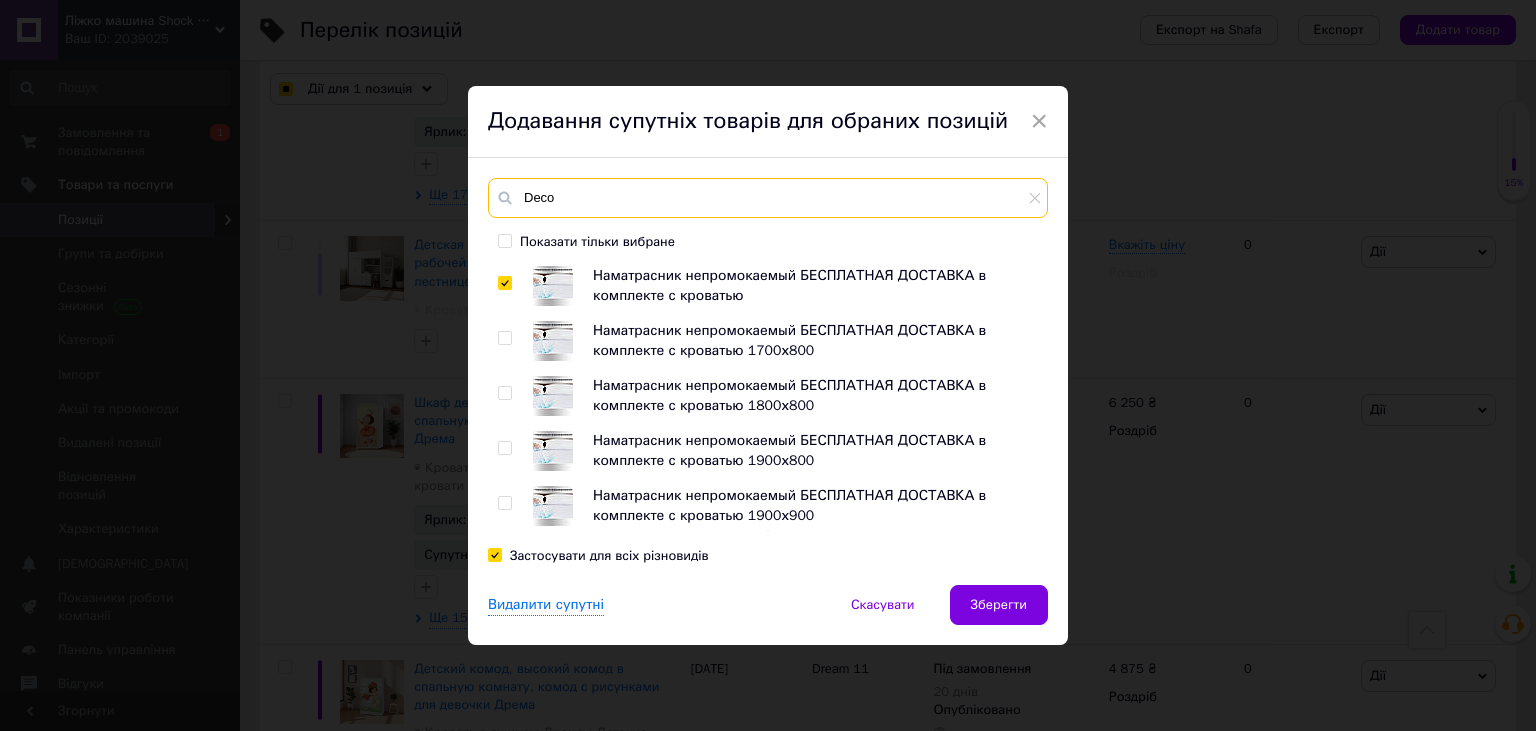 checkbox on "true" 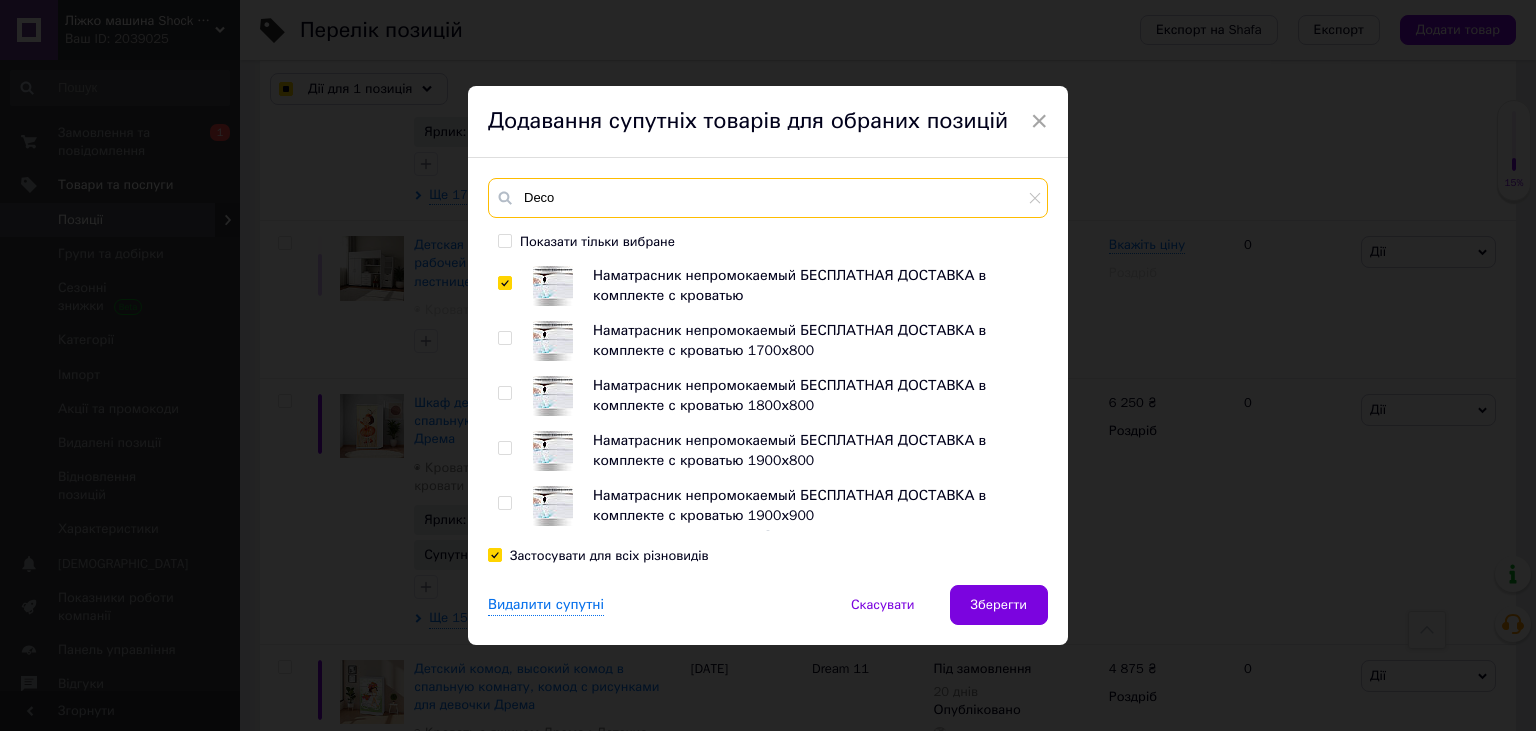 checkbox on "true" 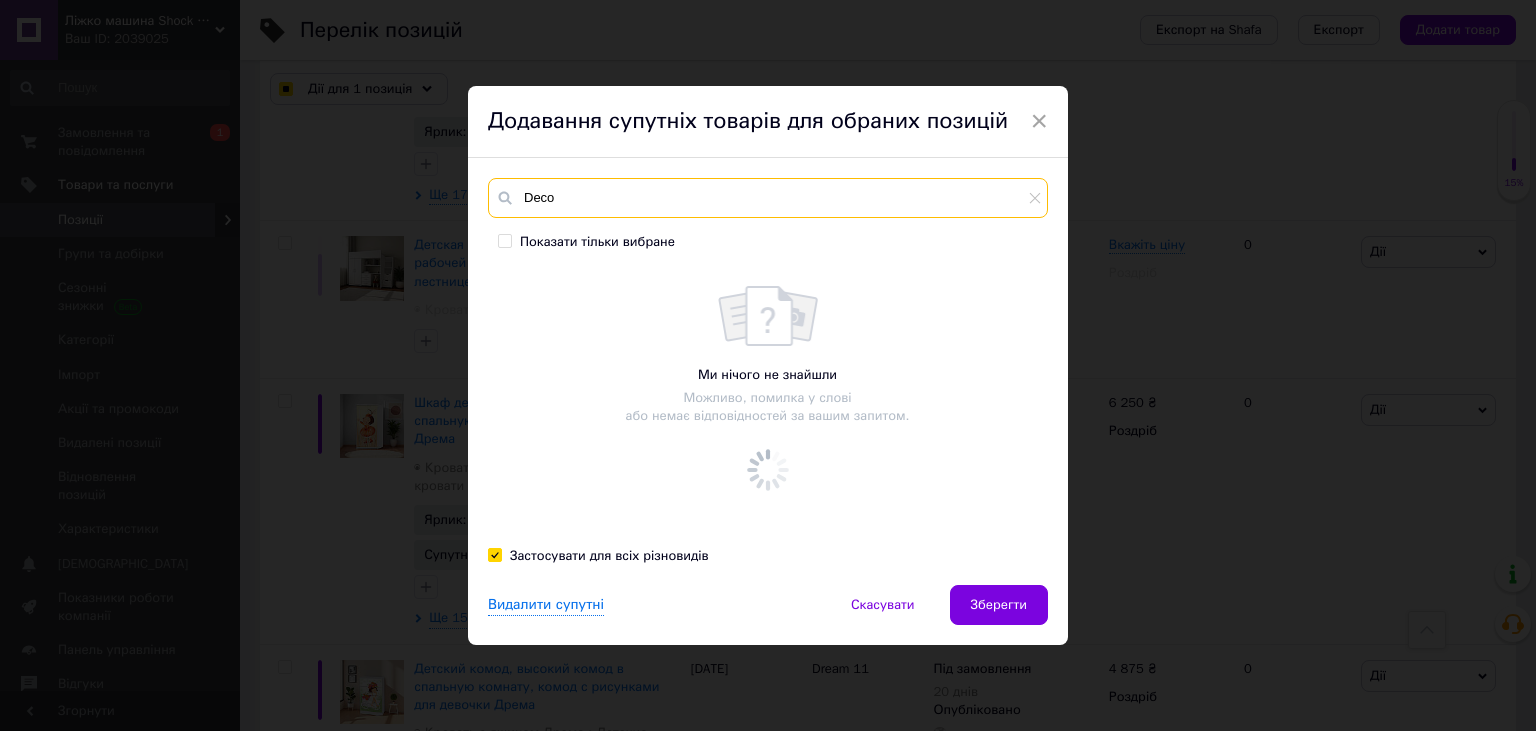 type on "Deco" 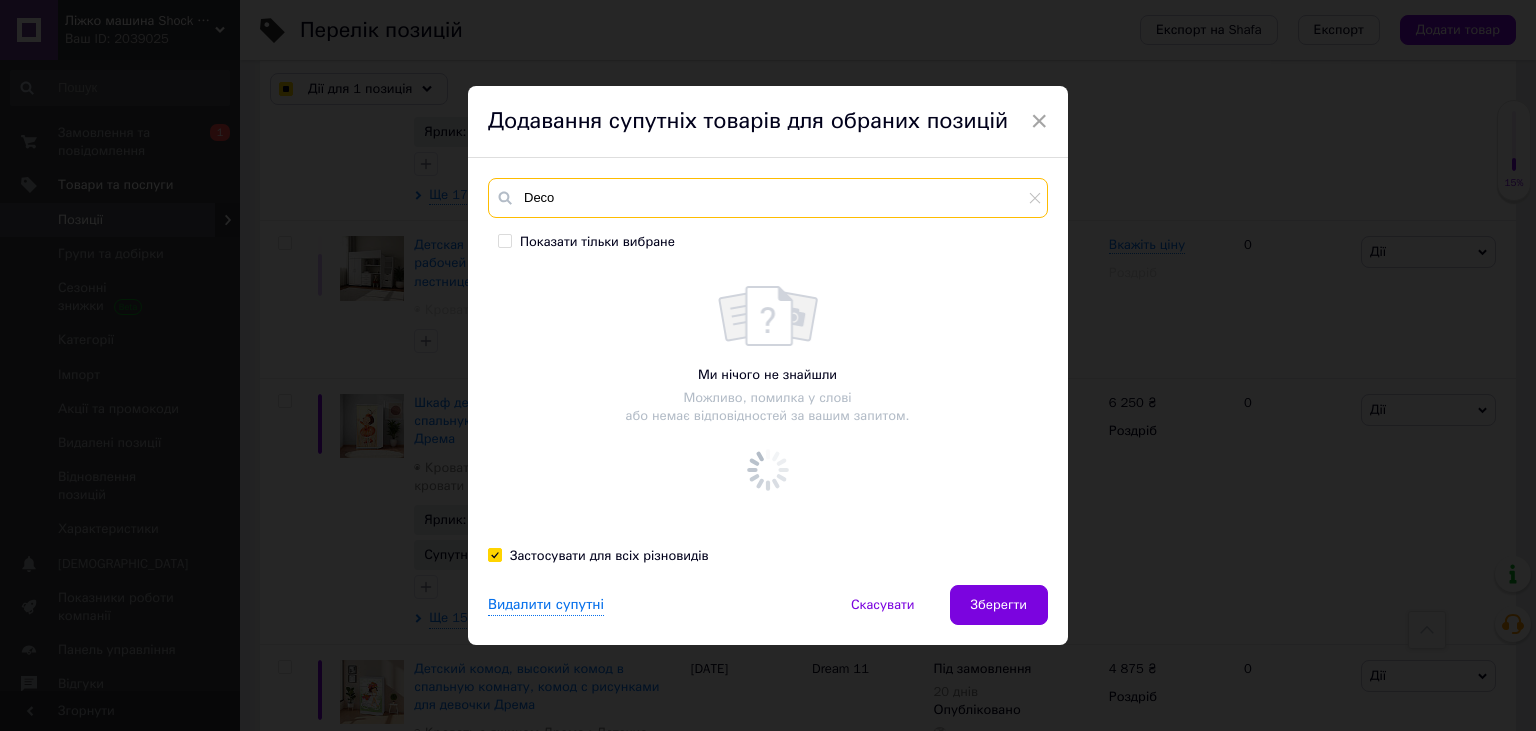 checkbox on "true" 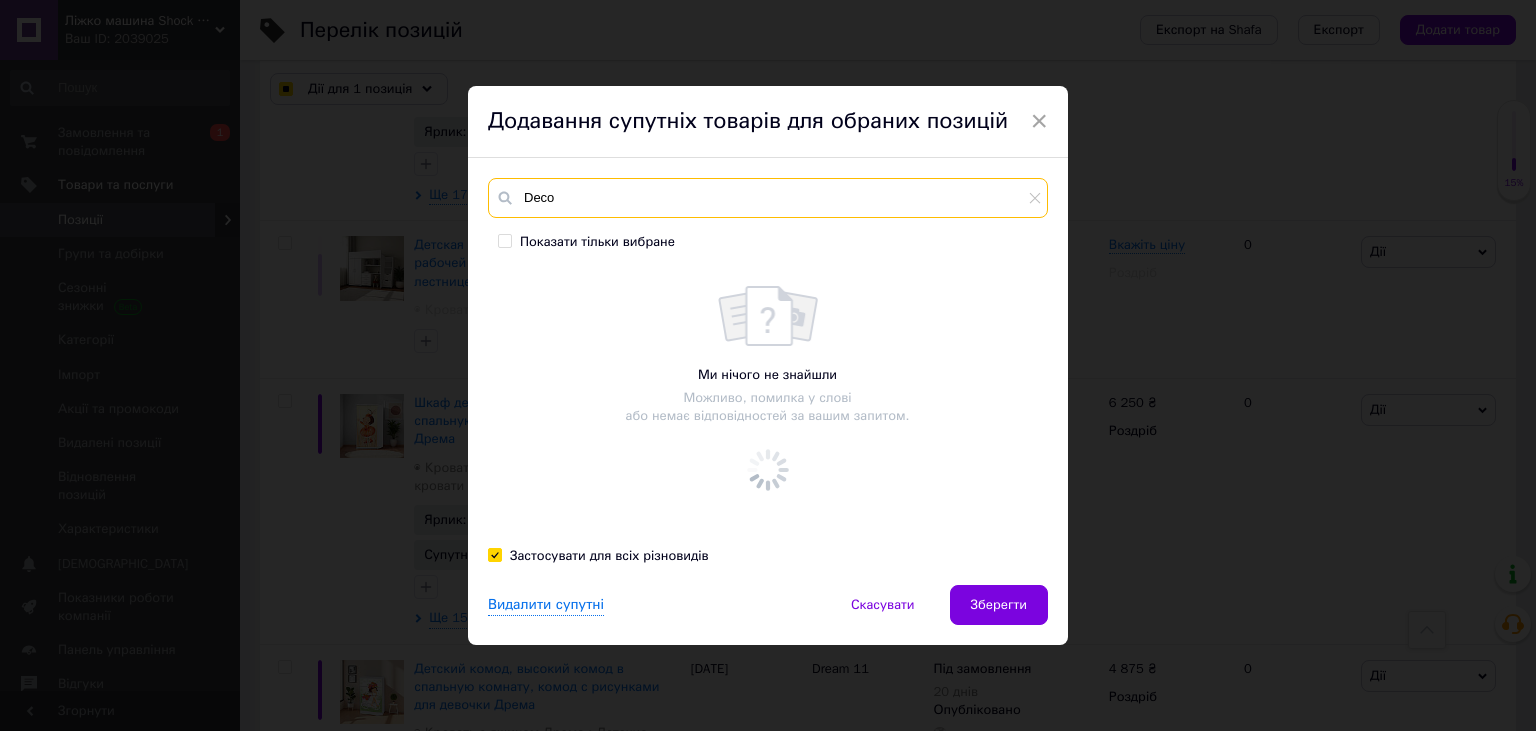 checkbox on "true" 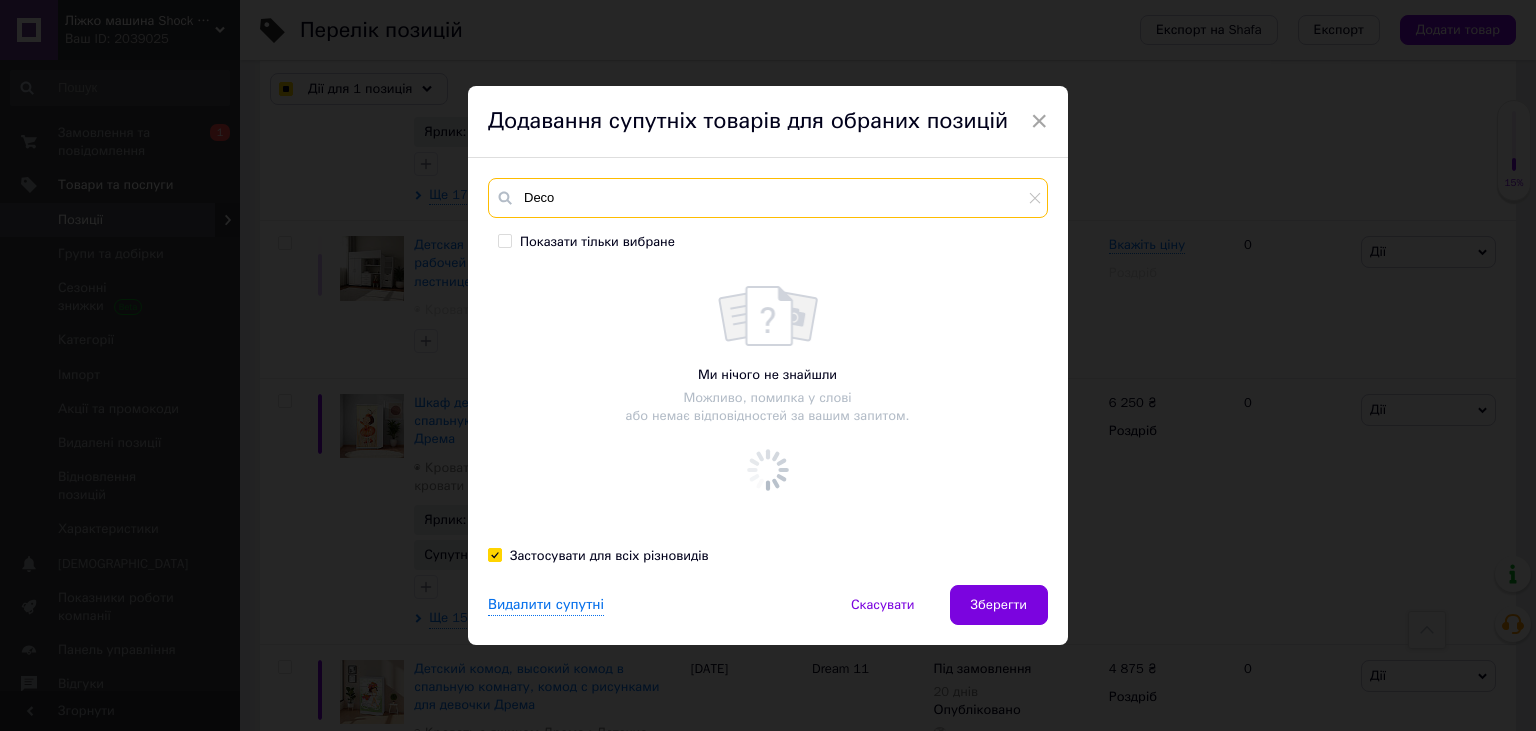 checkbox on "true" 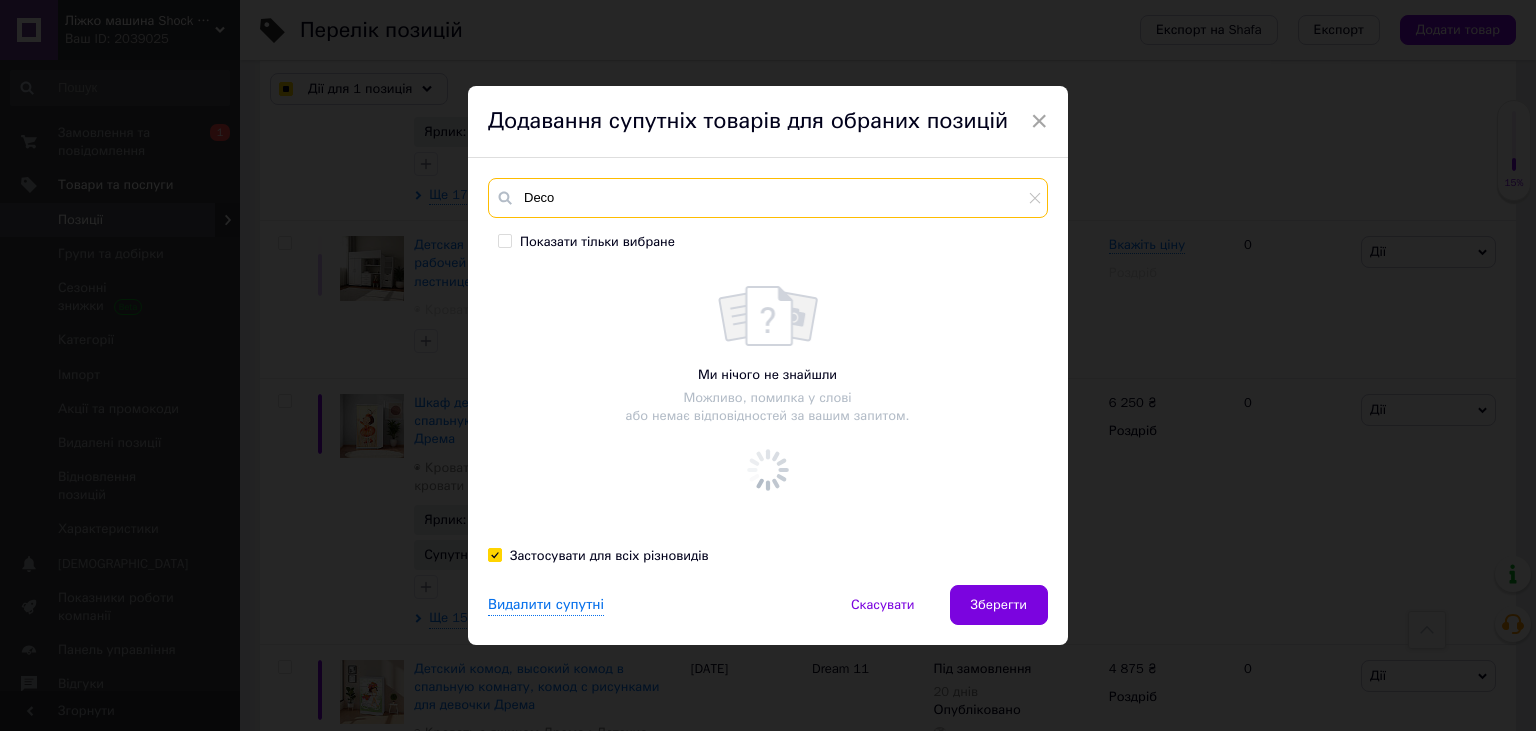 checkbox on "true" 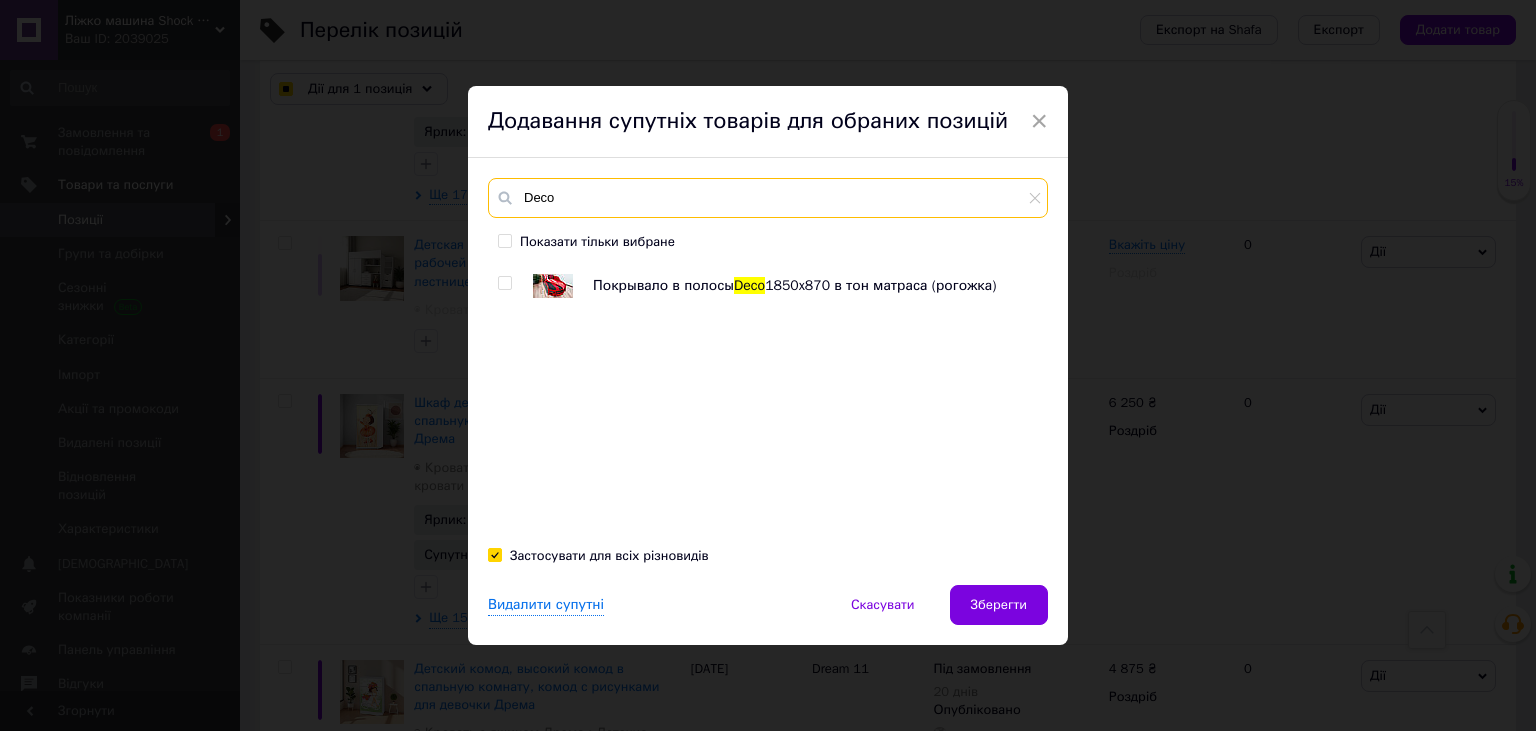 type on "Deco" 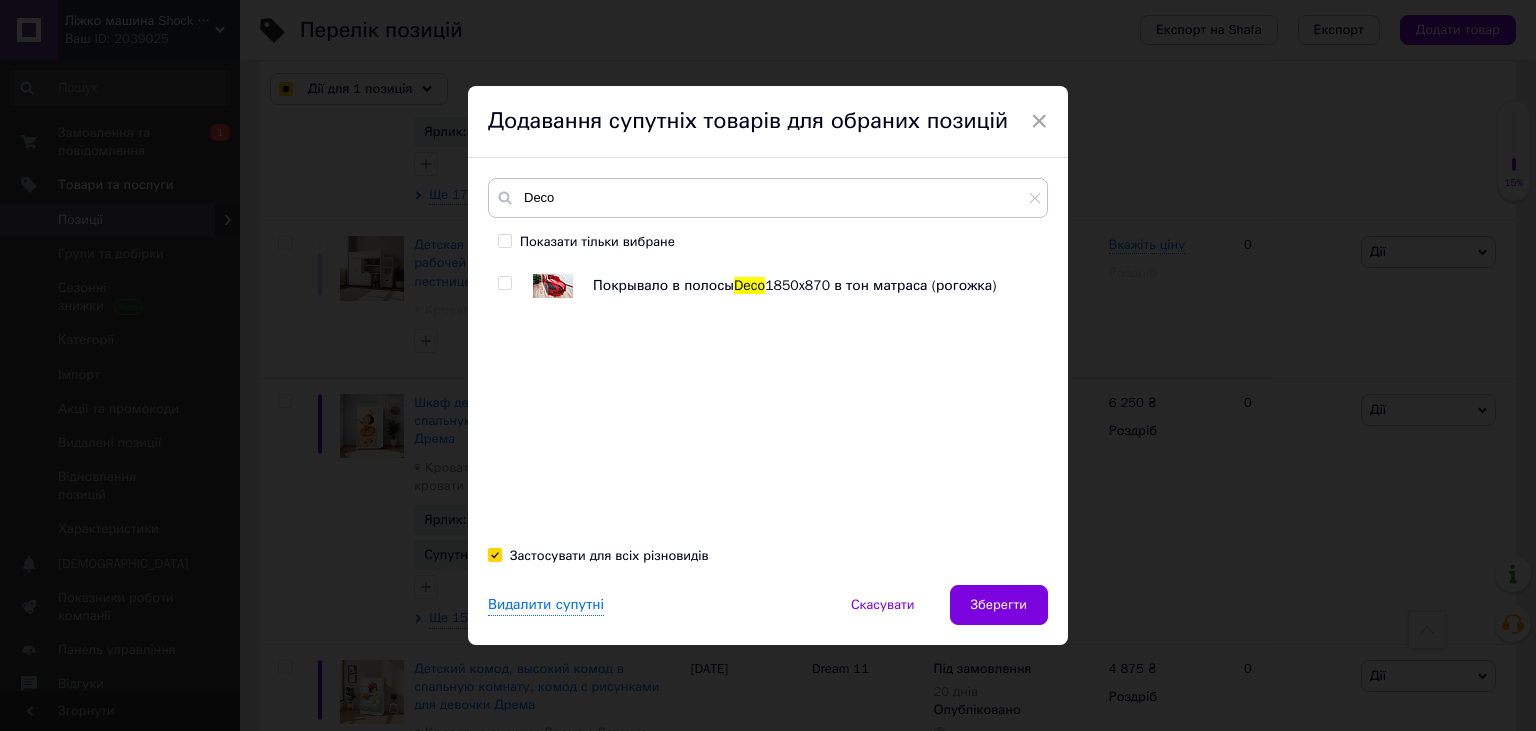 click at bounding box center [504, 283] 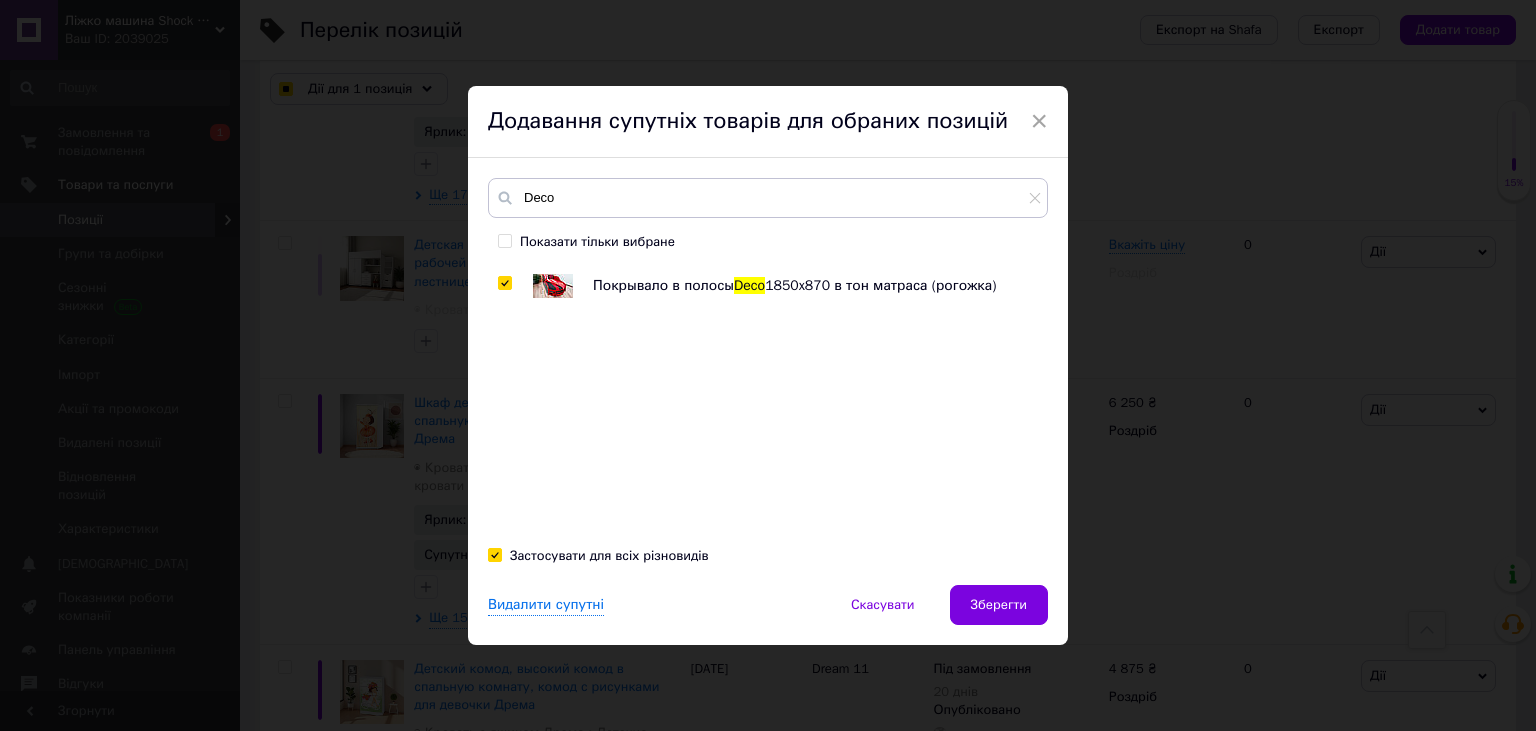 checkbox on "true" 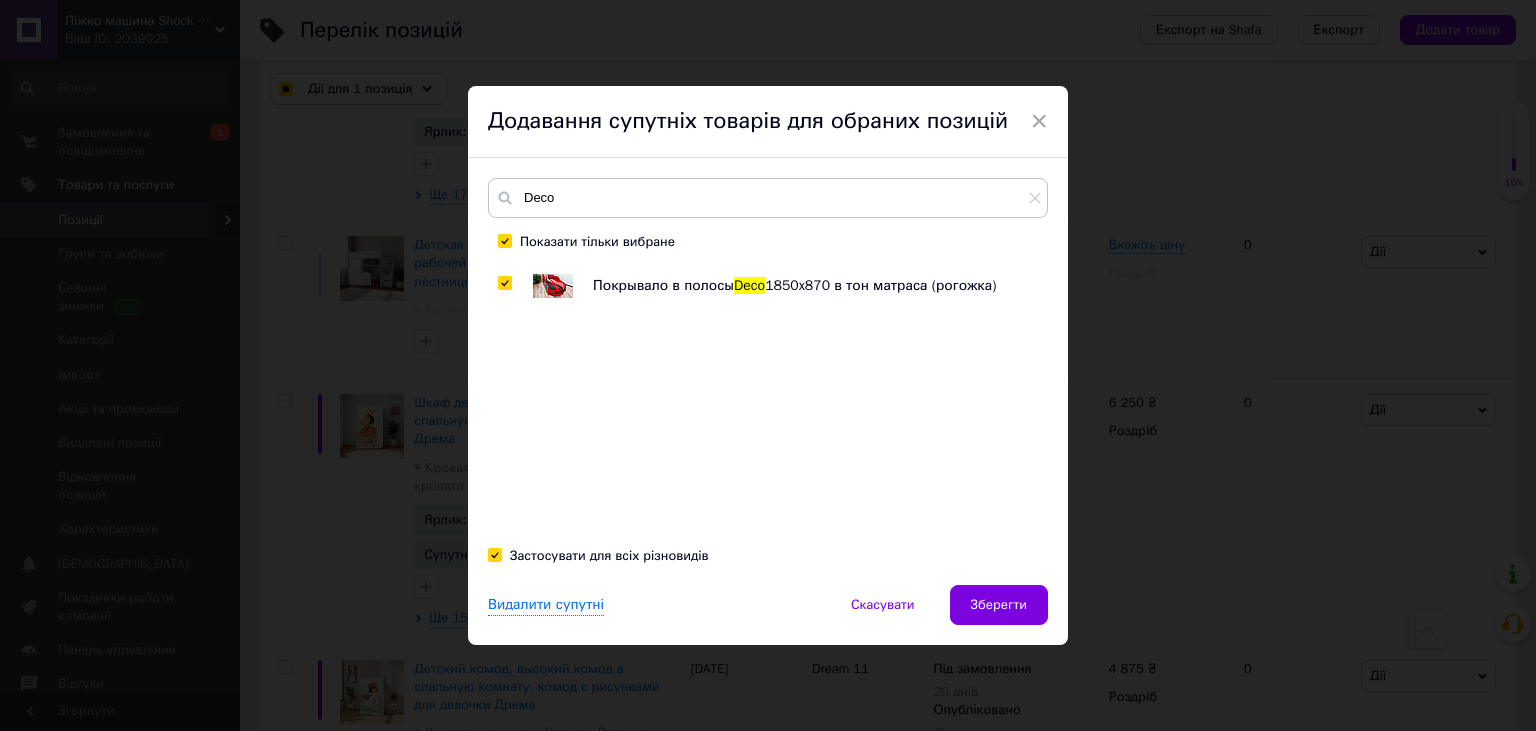 checkbox on "true" 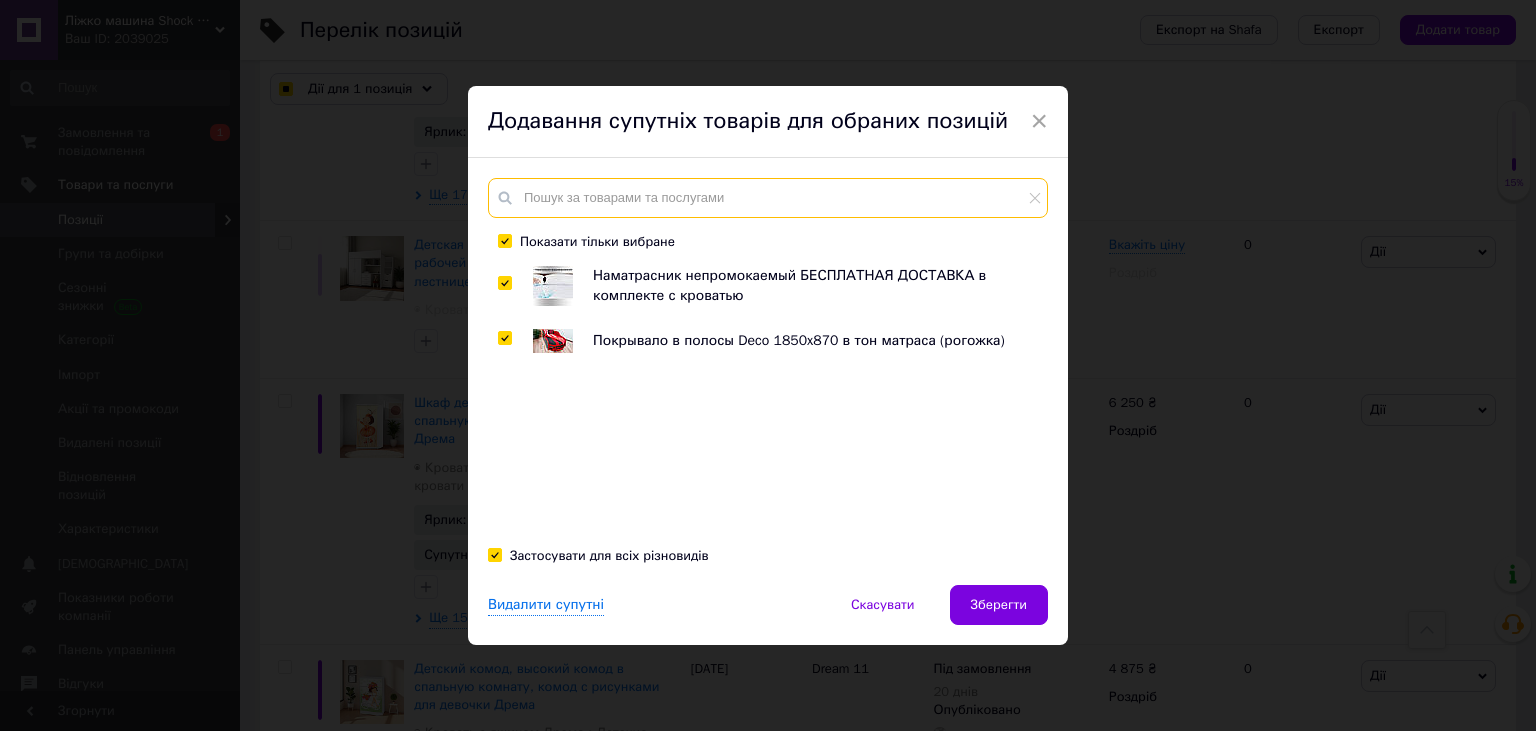 click at bounding box center (768, 198) 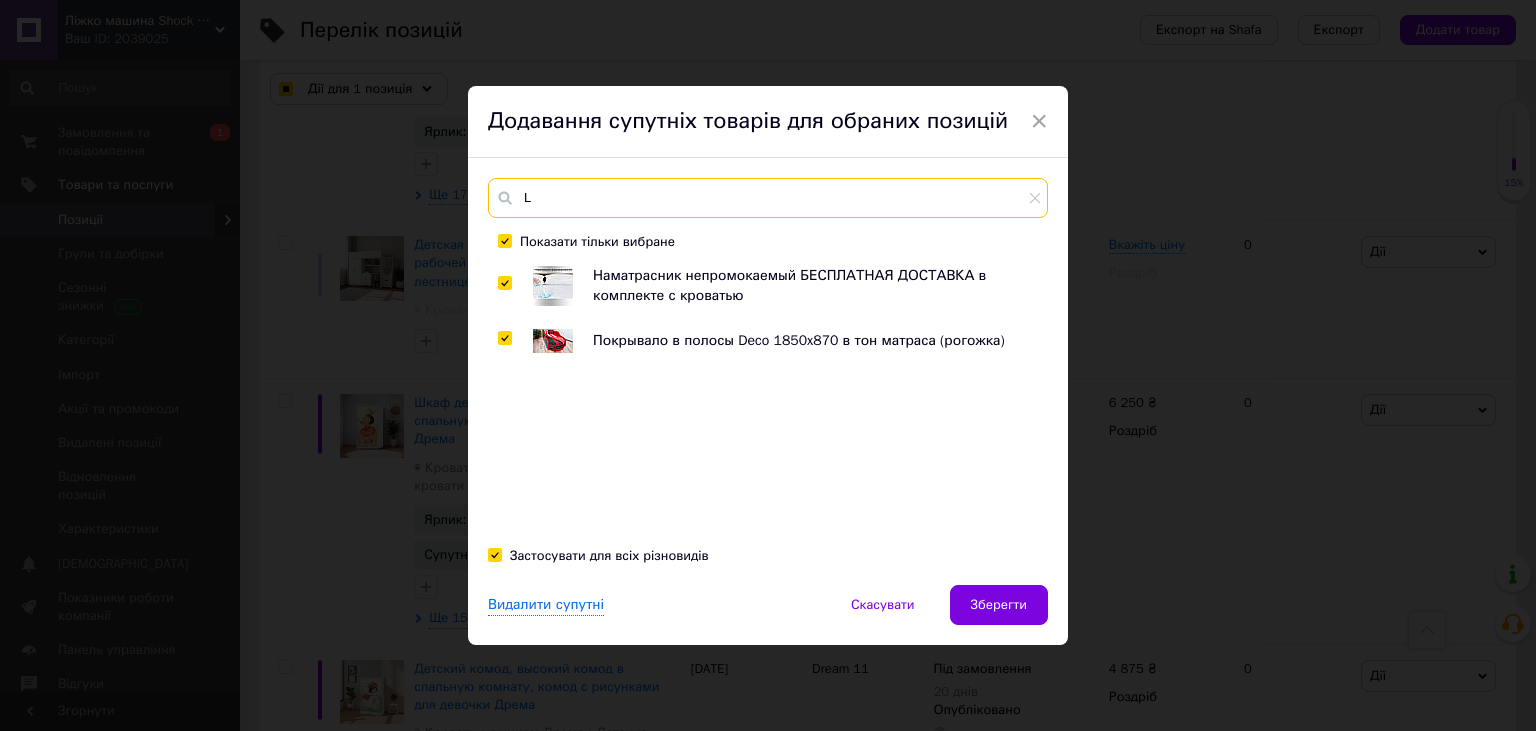 checkbox on "true" 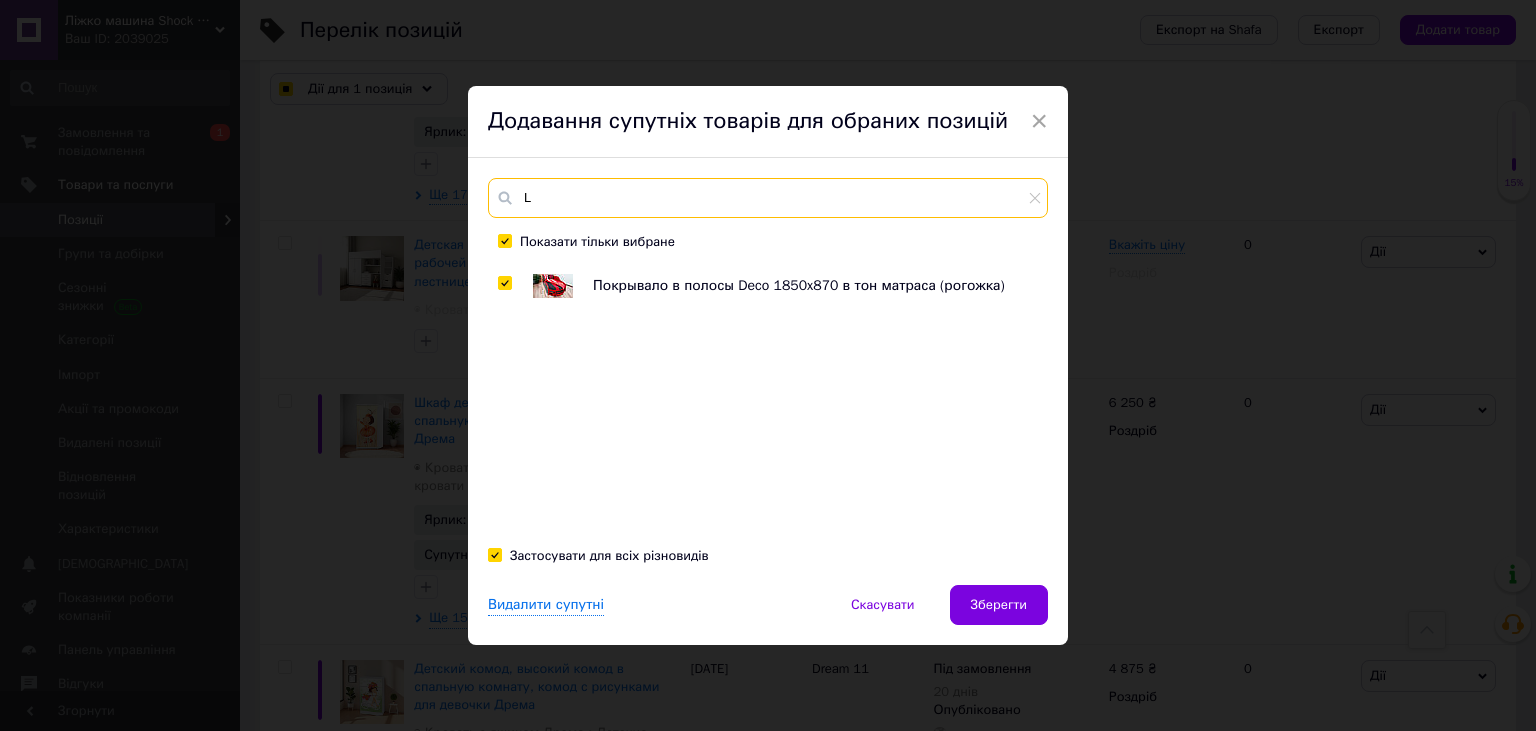 checkbox on "true" 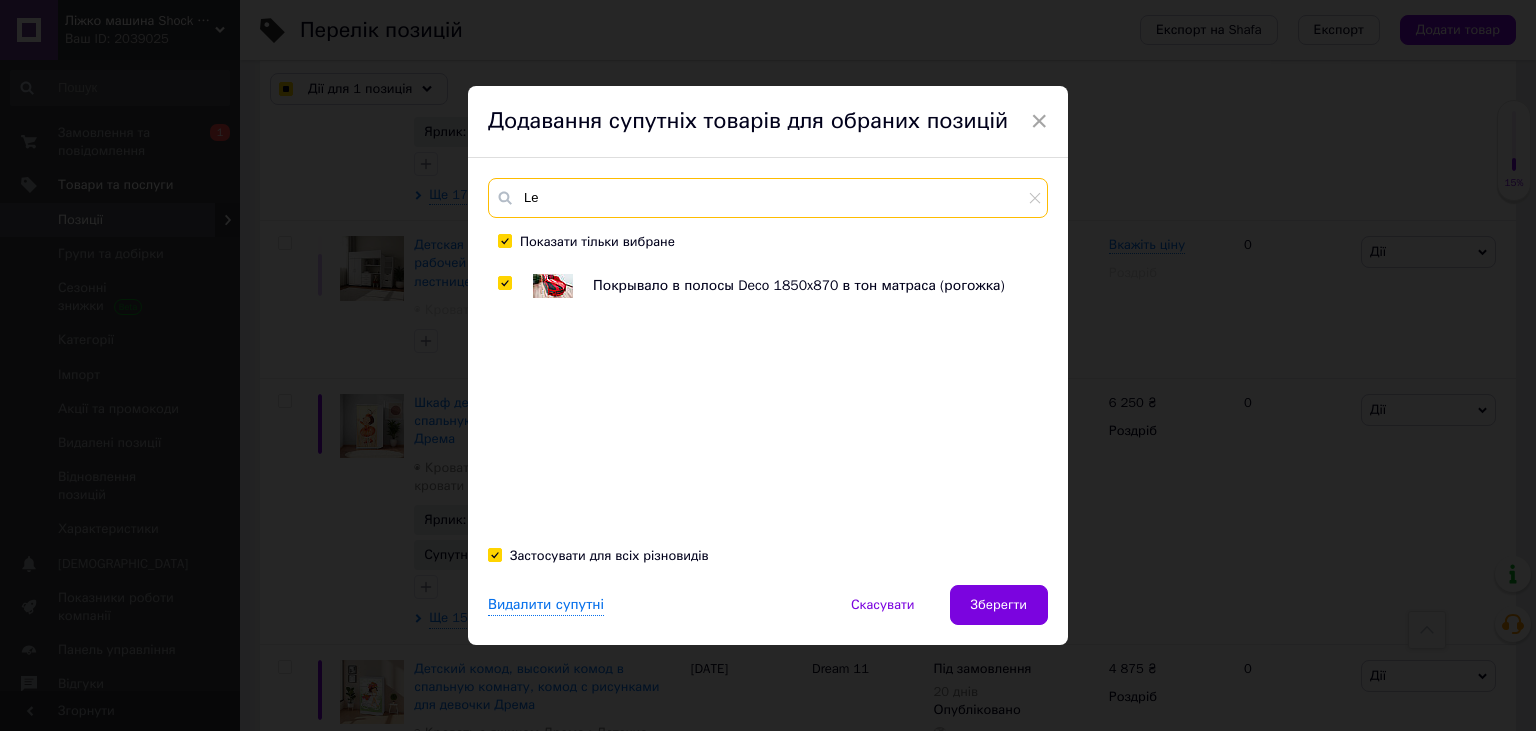 type on "Led" 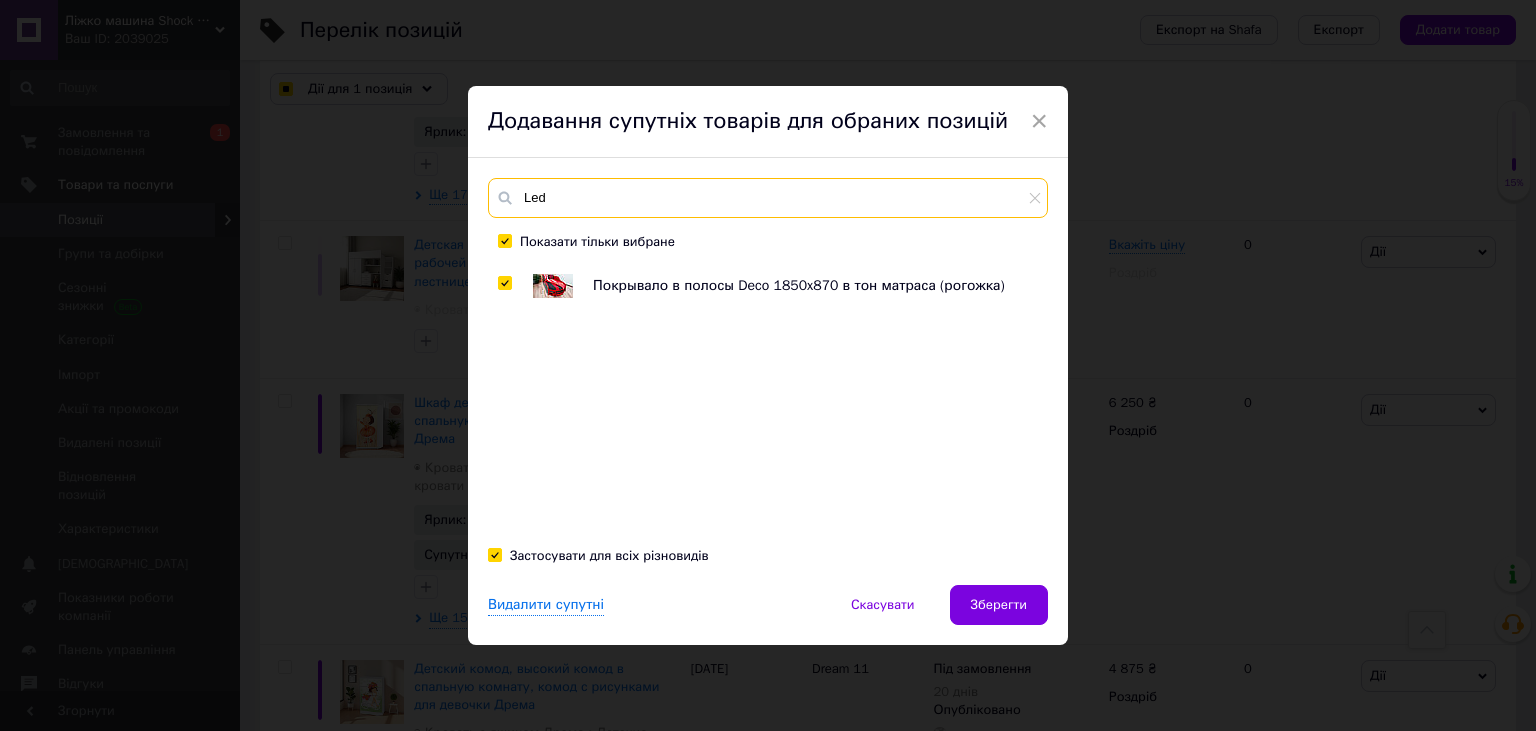 checkbox on "true" 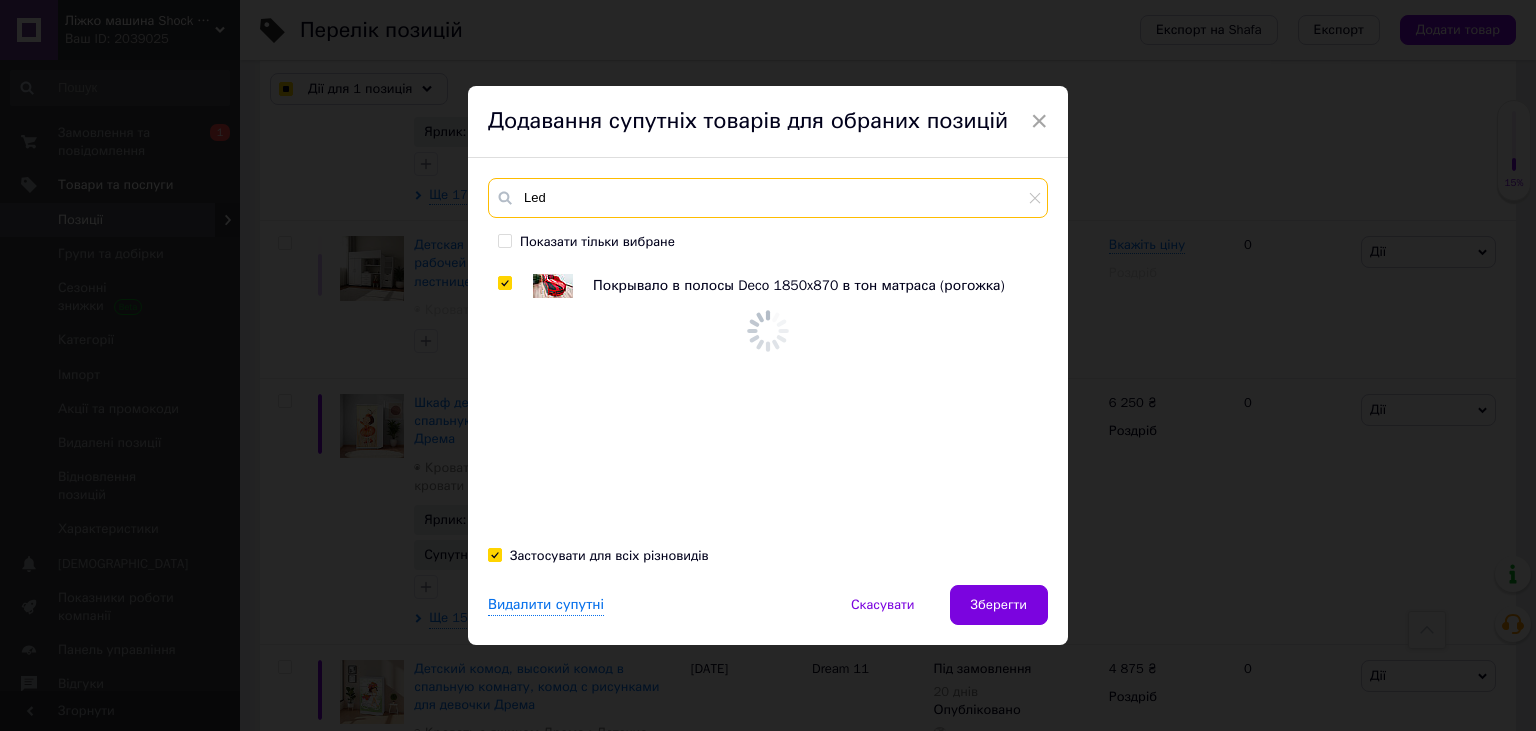 checkbox on "true" 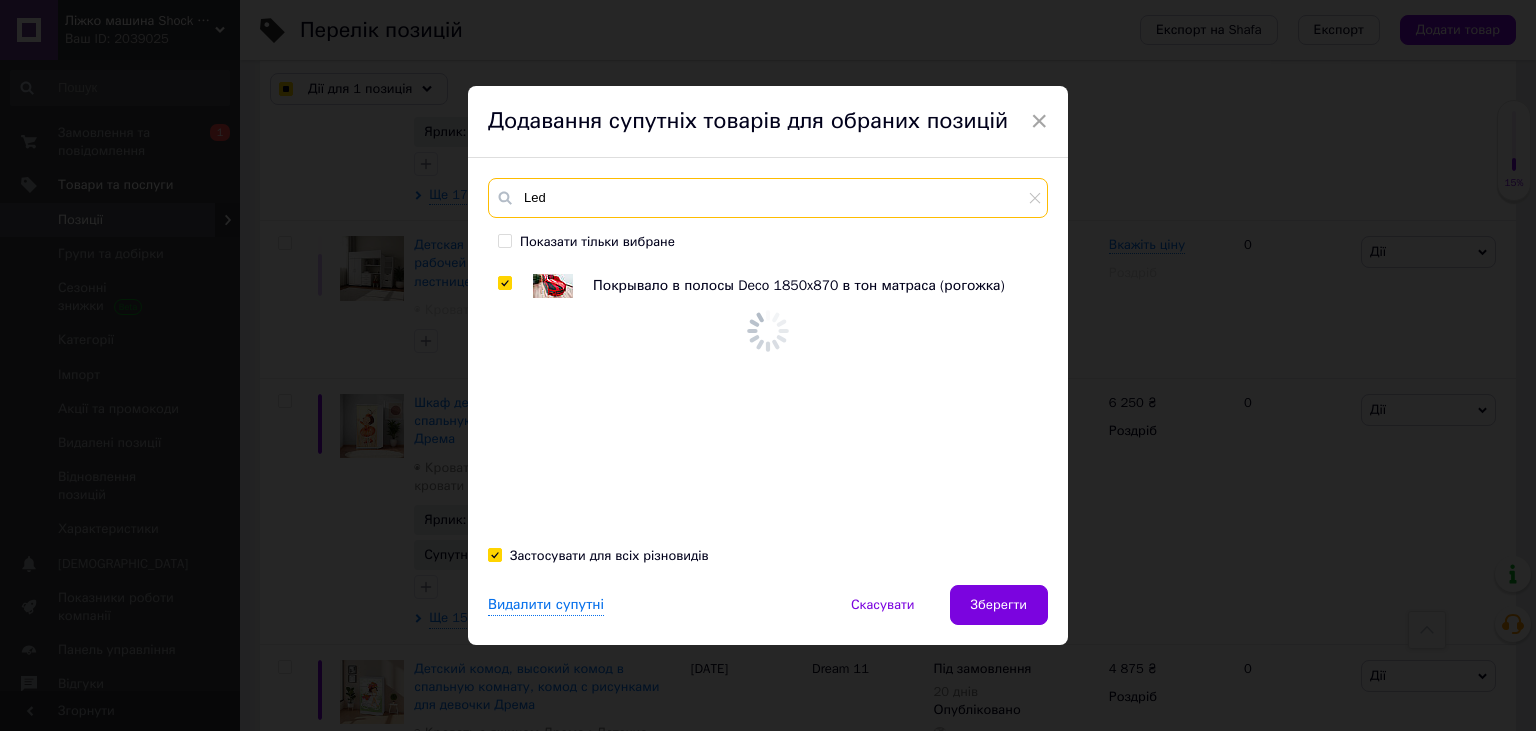 checkbox on "true" 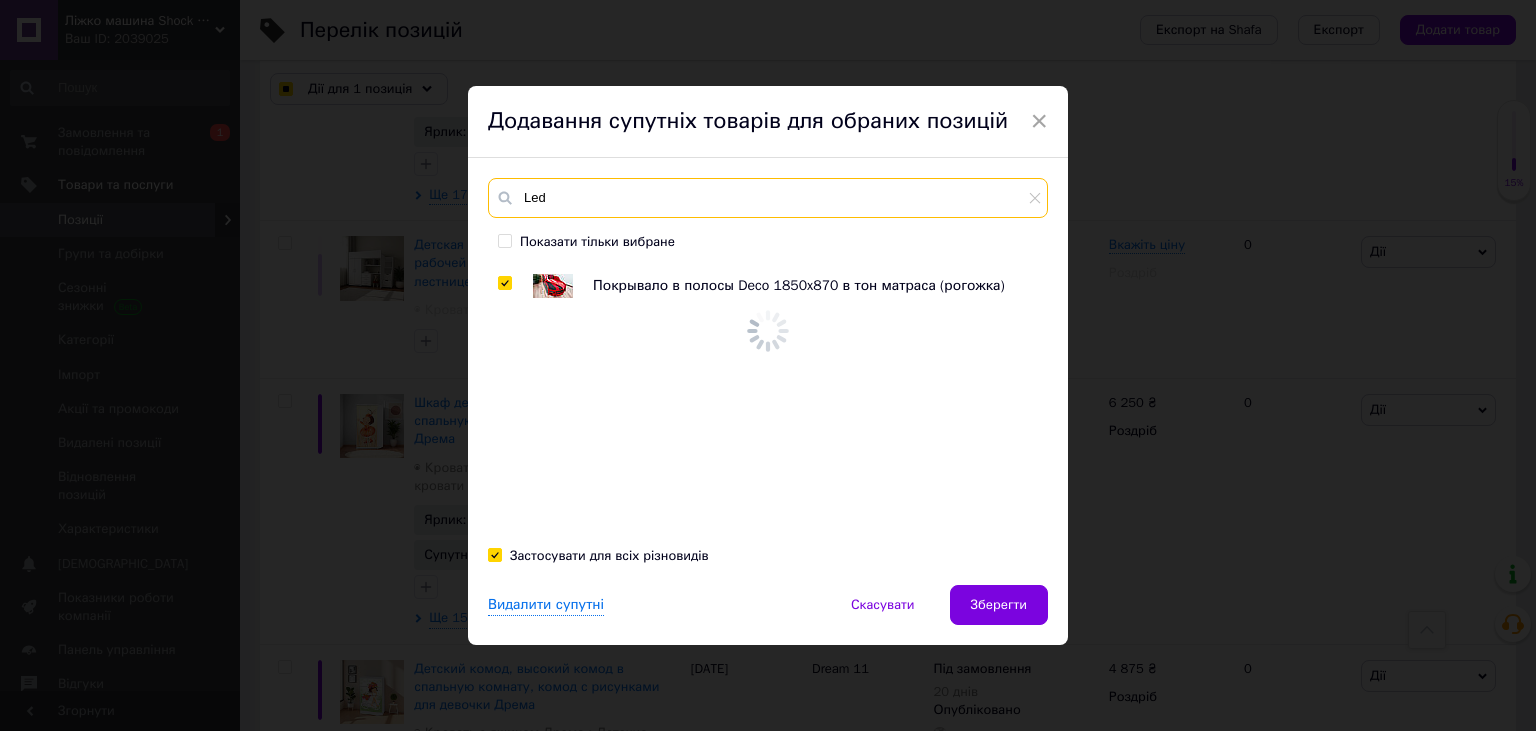 checkbox on "false" 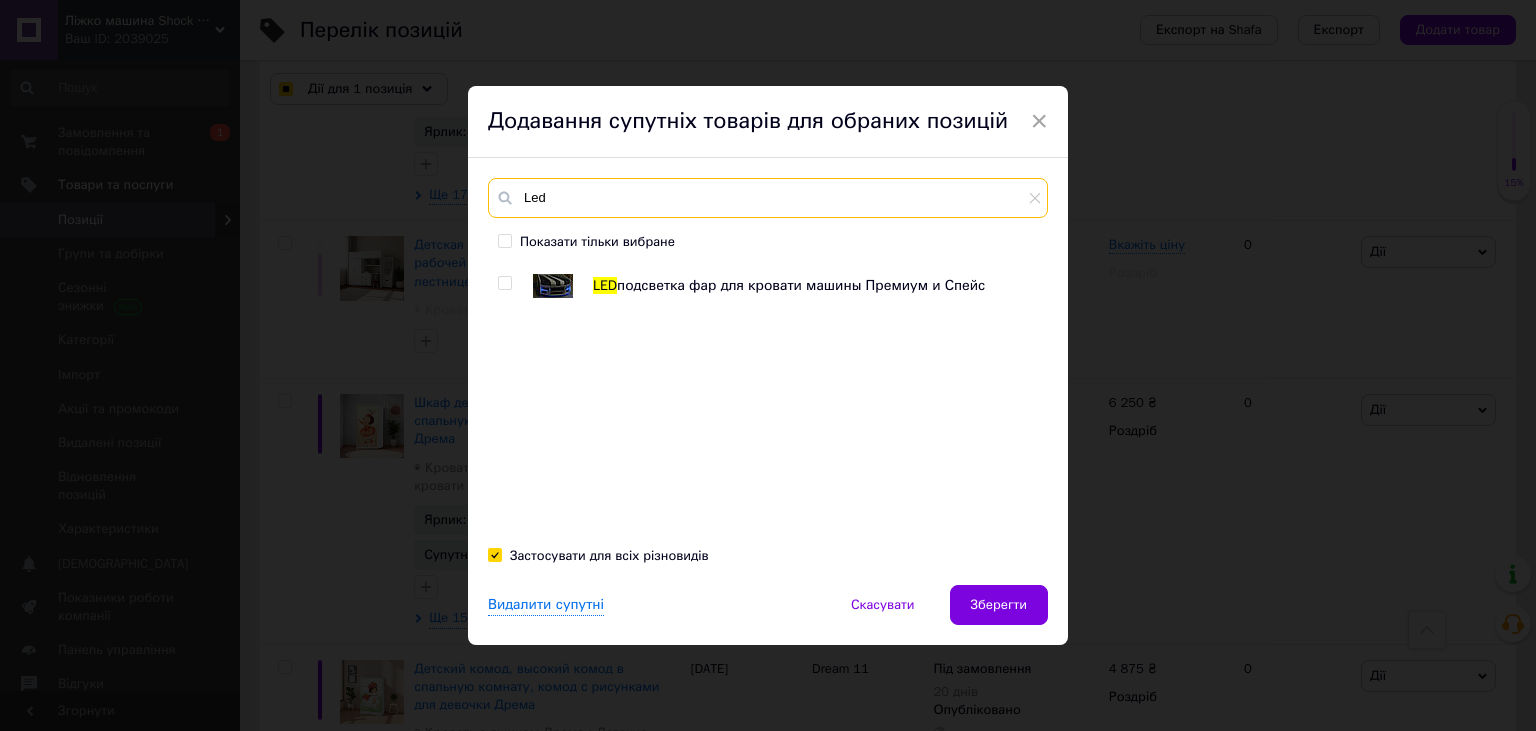 type on "Led" 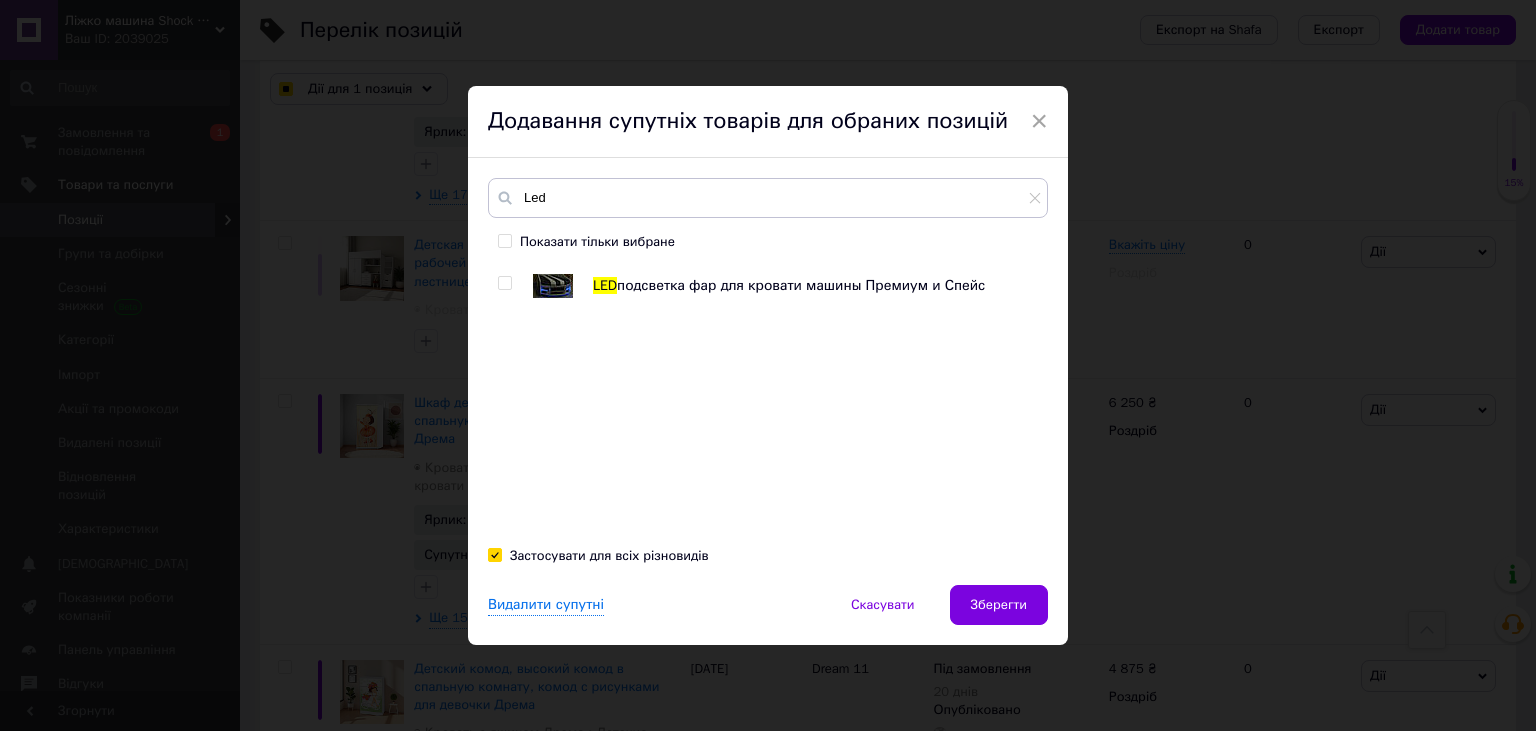 click at bounding box center [504, 283] 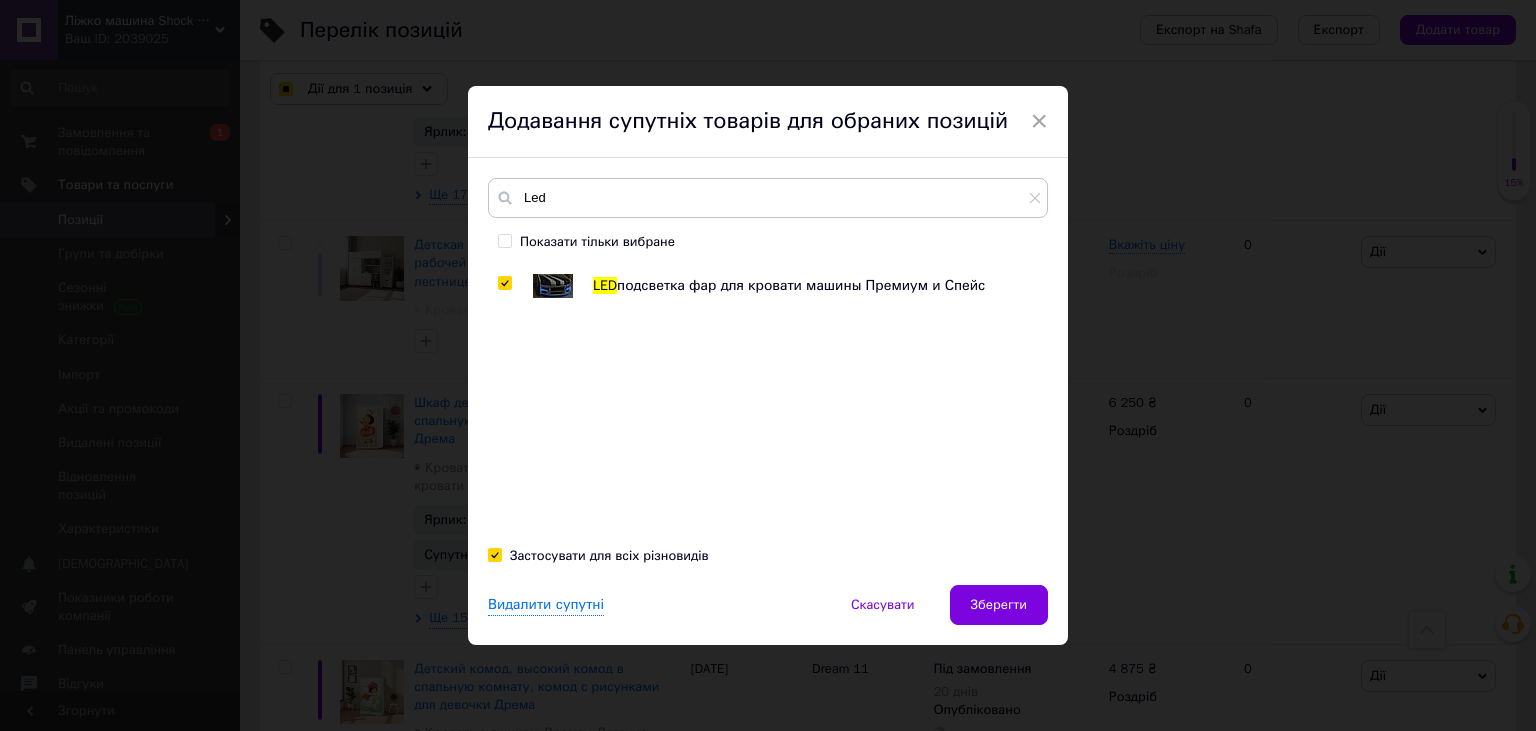 checkbox on "true" 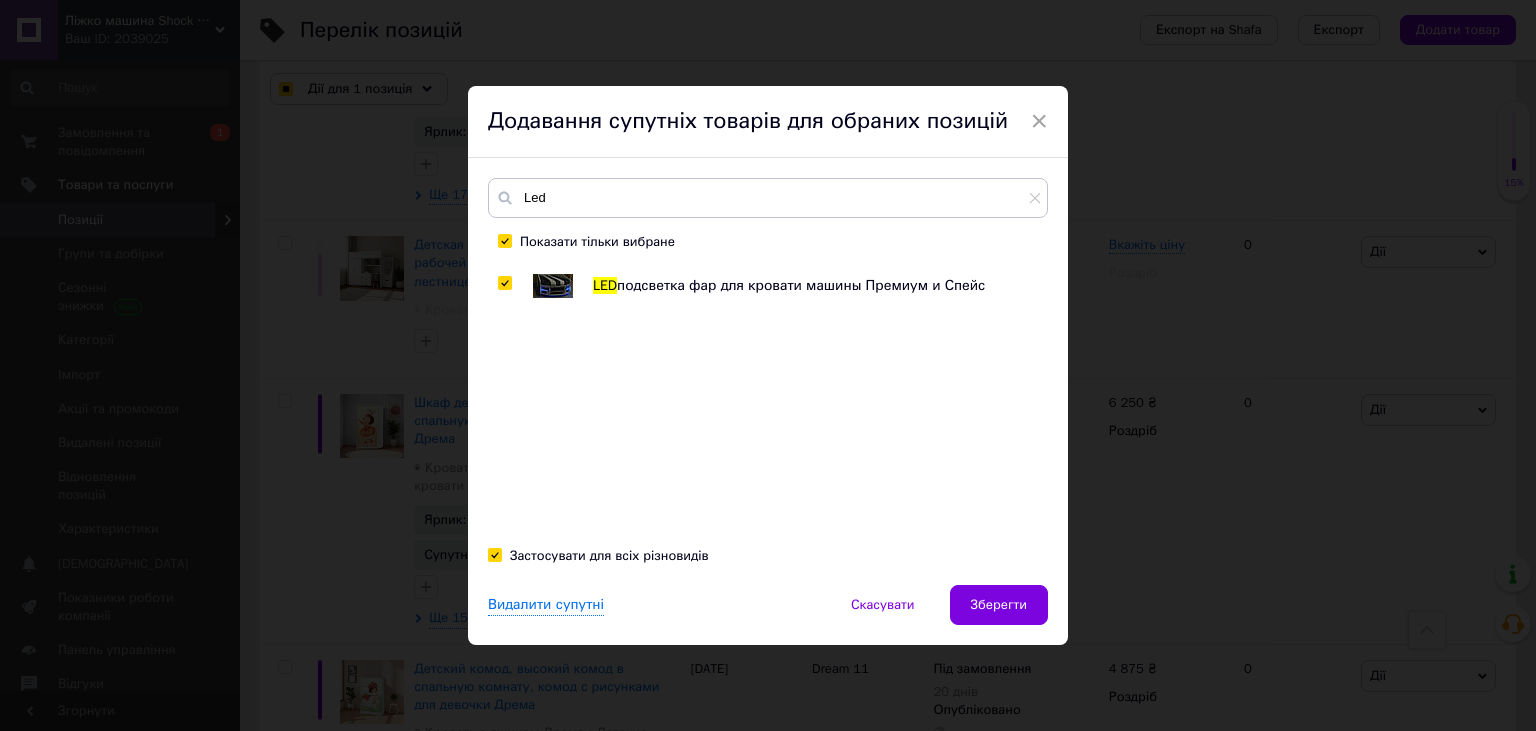 checkbox on "true" 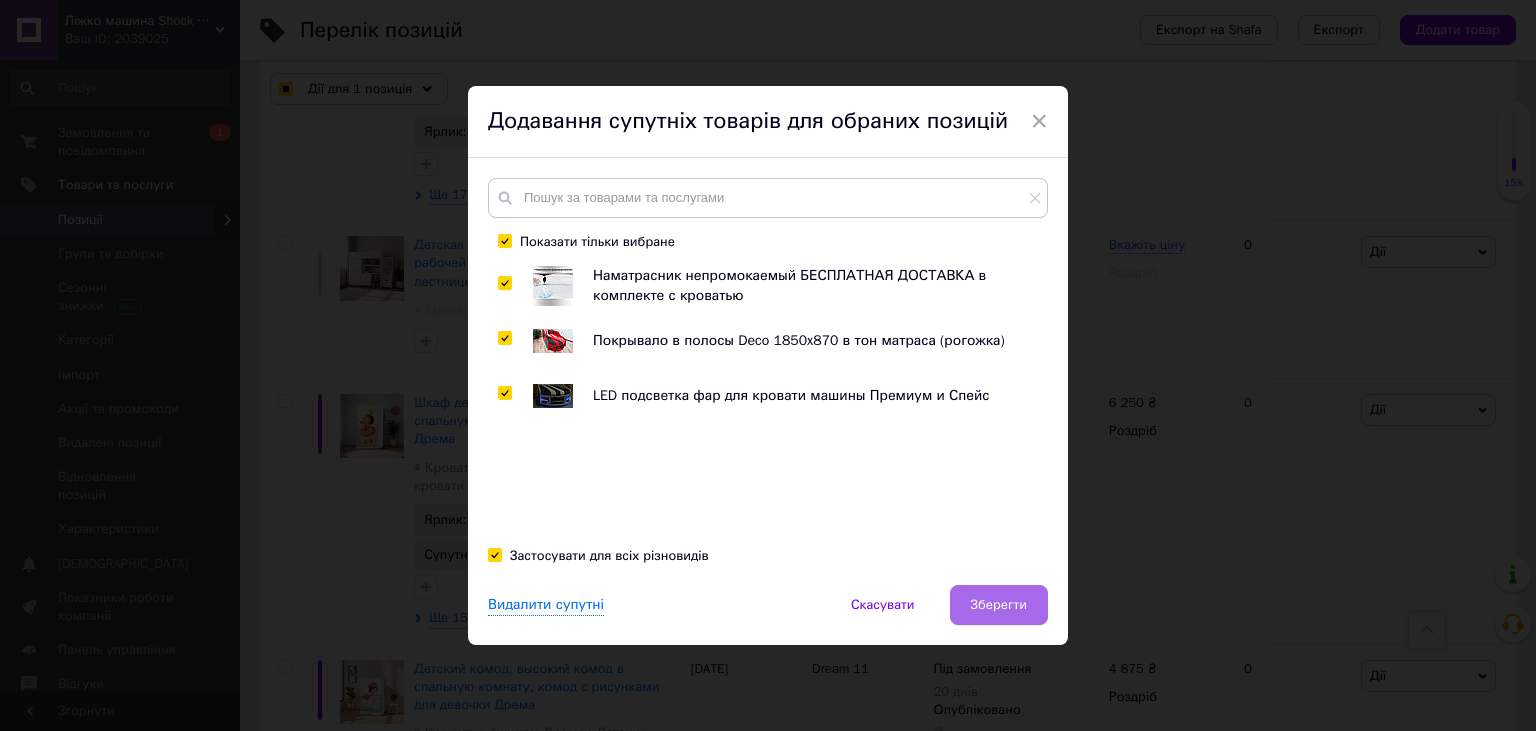 click on "Зберегти" at bounding box center [999, 605] 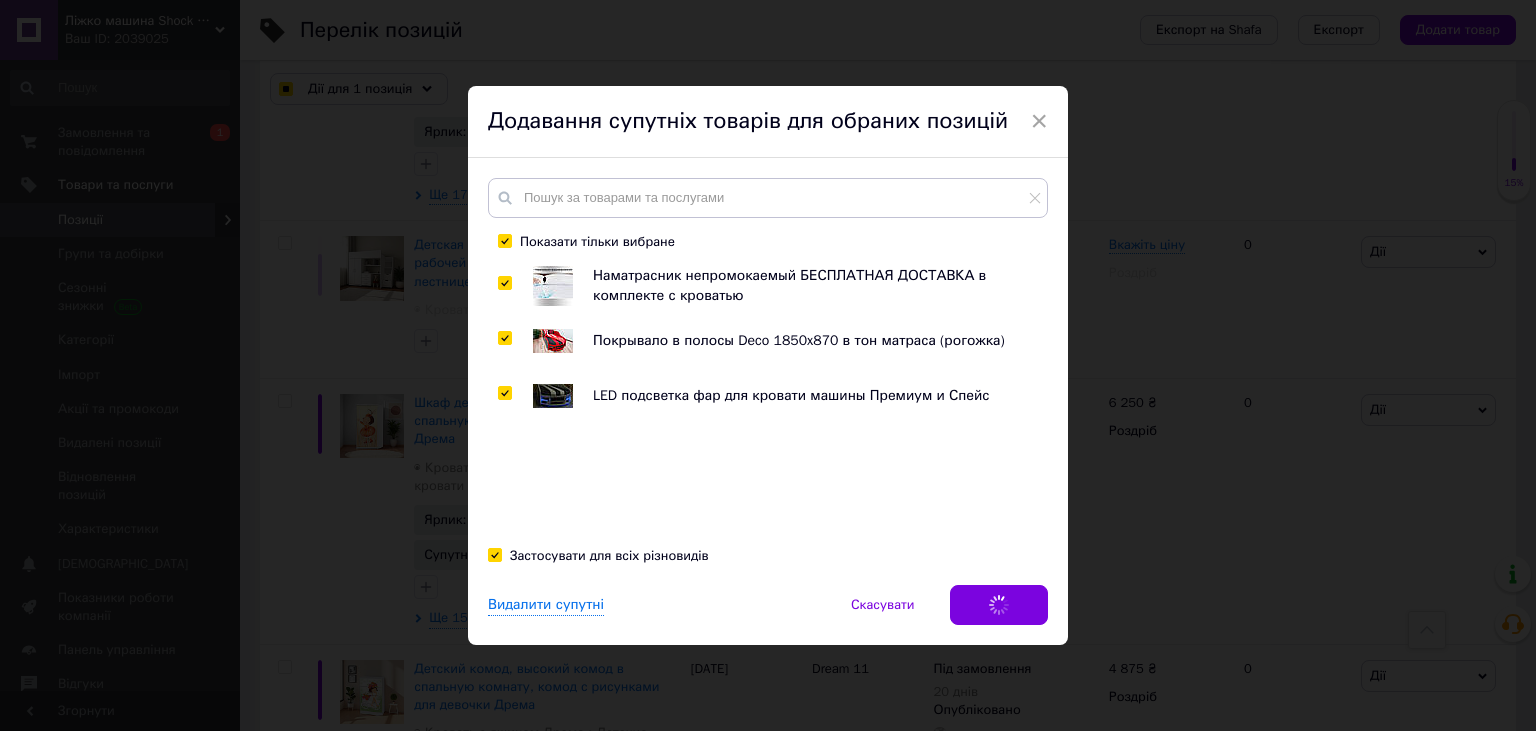 checkbox on "true" 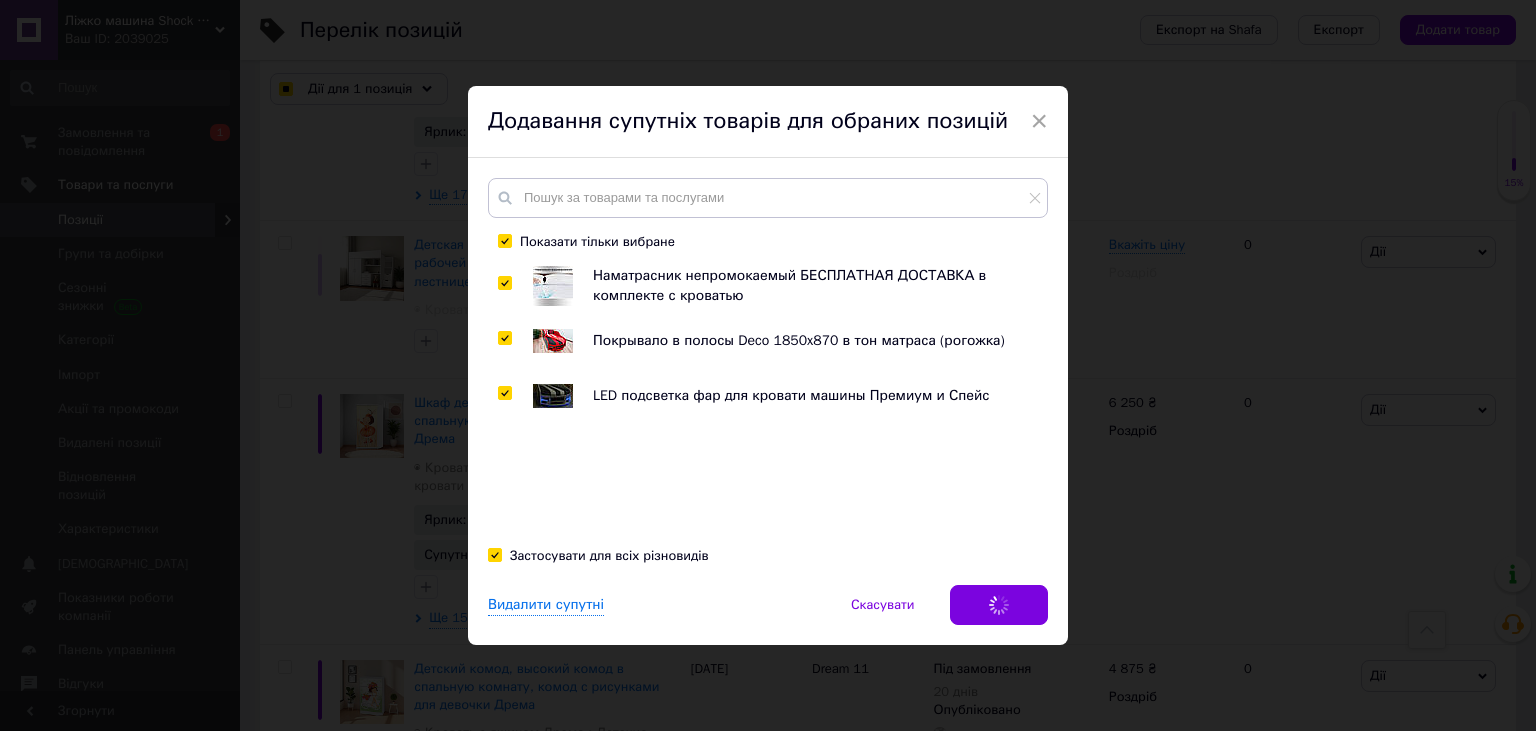 checkbox on "true" 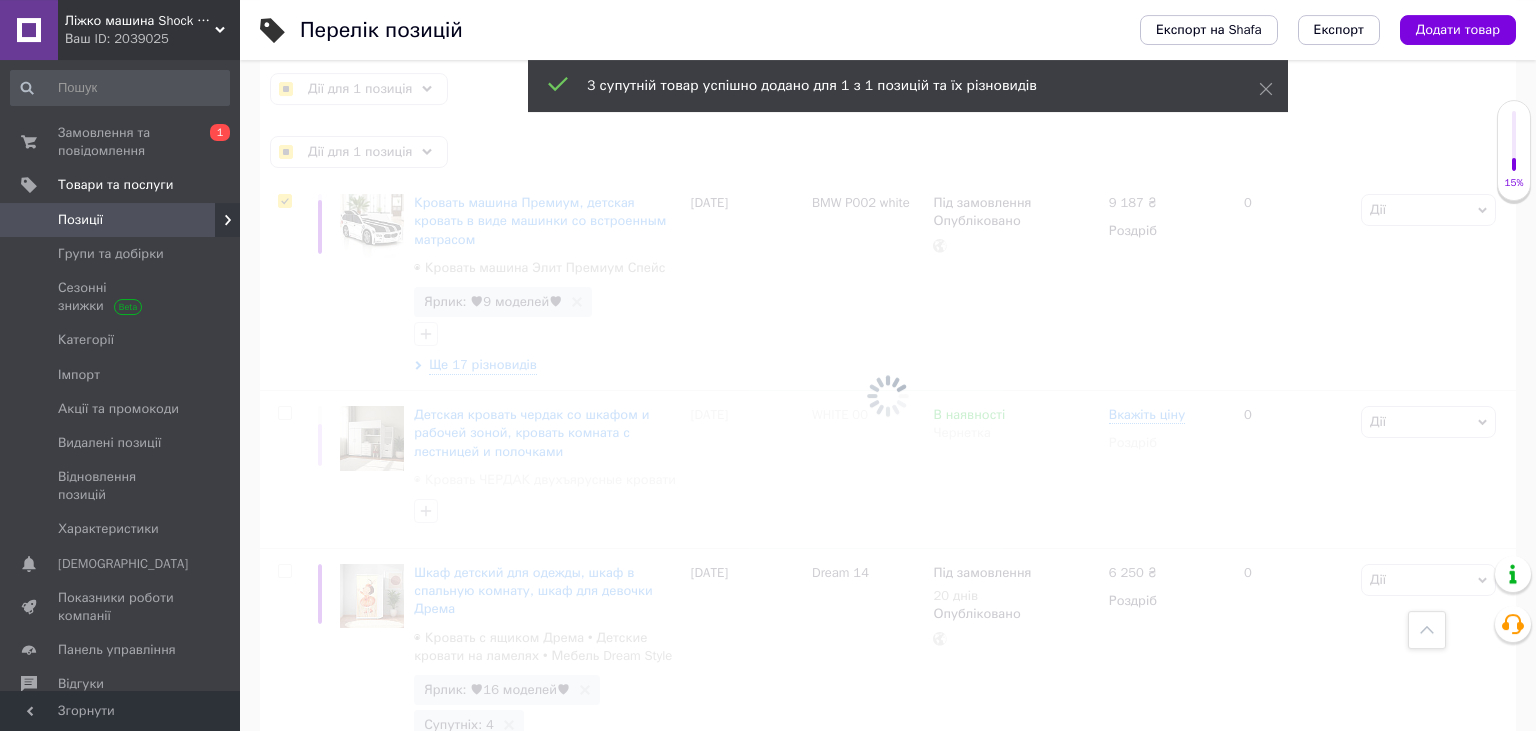scroll, scrollTop: 105, scrollLeft: 0, axis: vertical 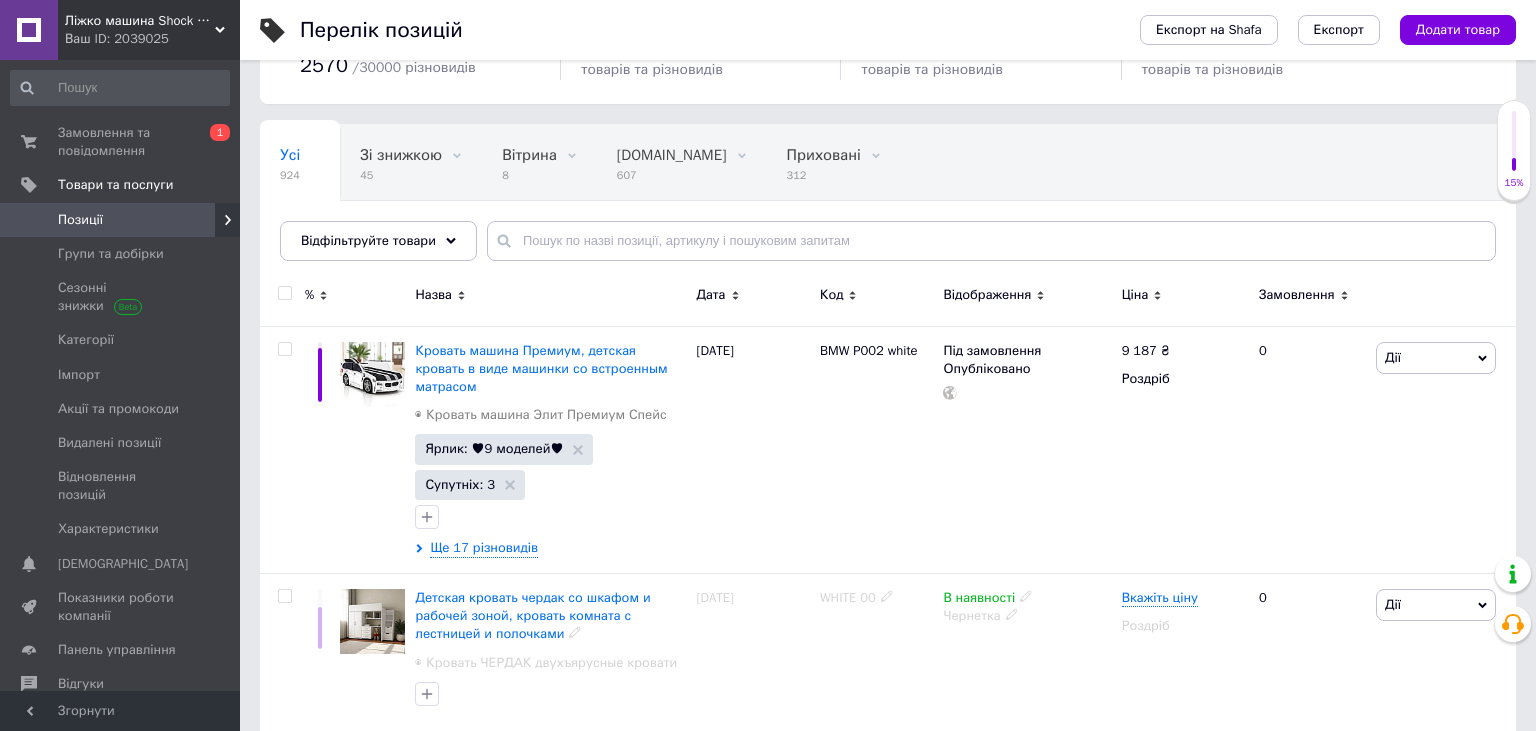 checkbox on "false" 